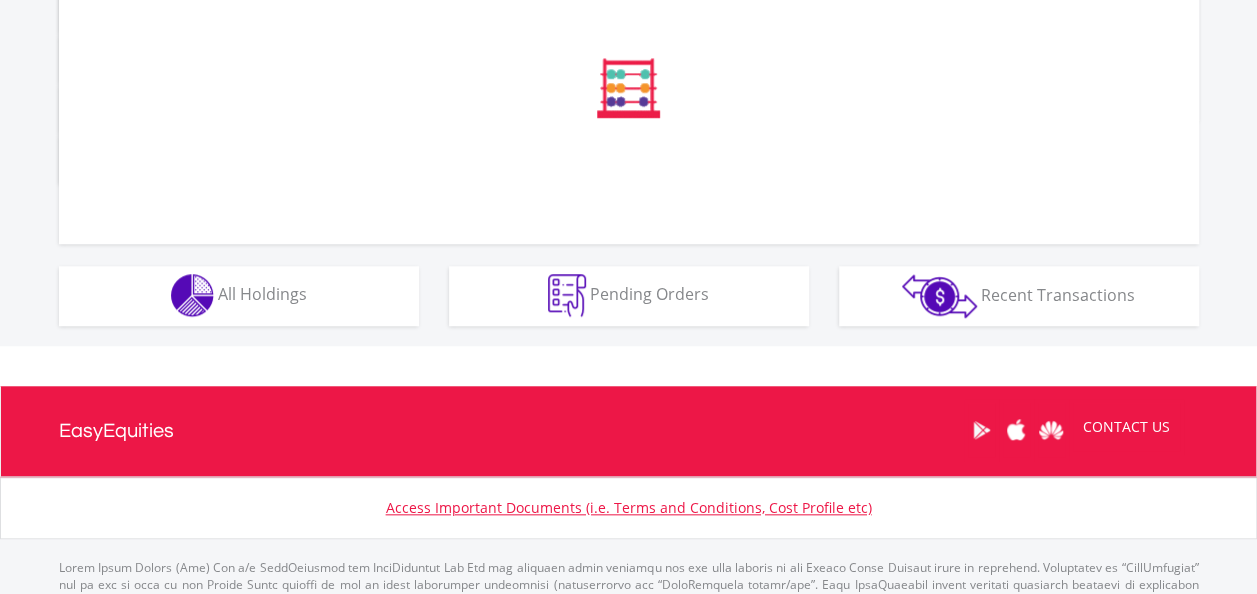 scroll, scrollTop: 1095, scrollLeft: 0, axis: vertical 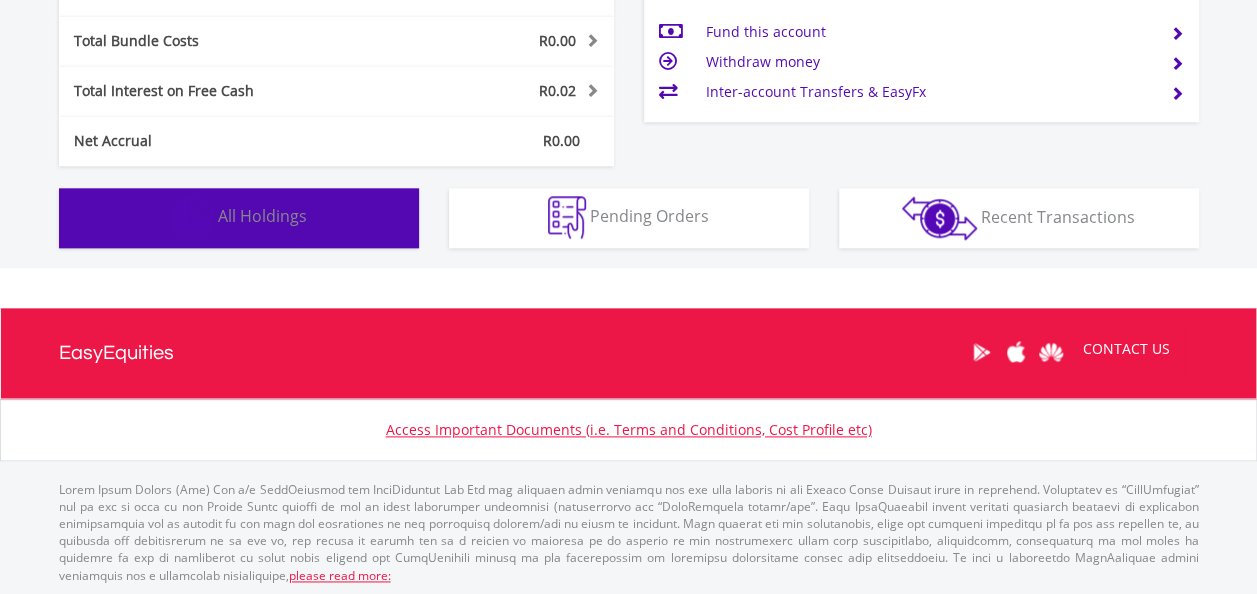 click on "All Holdings" at bounding box center [262, 216] 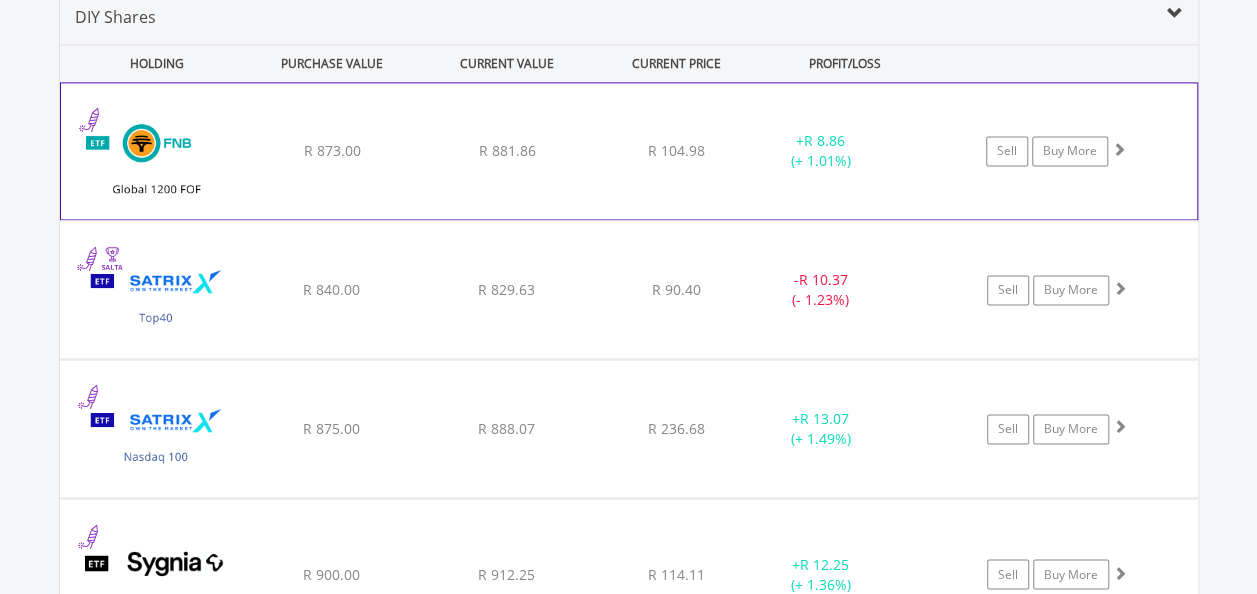scroll, scrollTop: 1416, scrollLeft: 0, axis: vertical 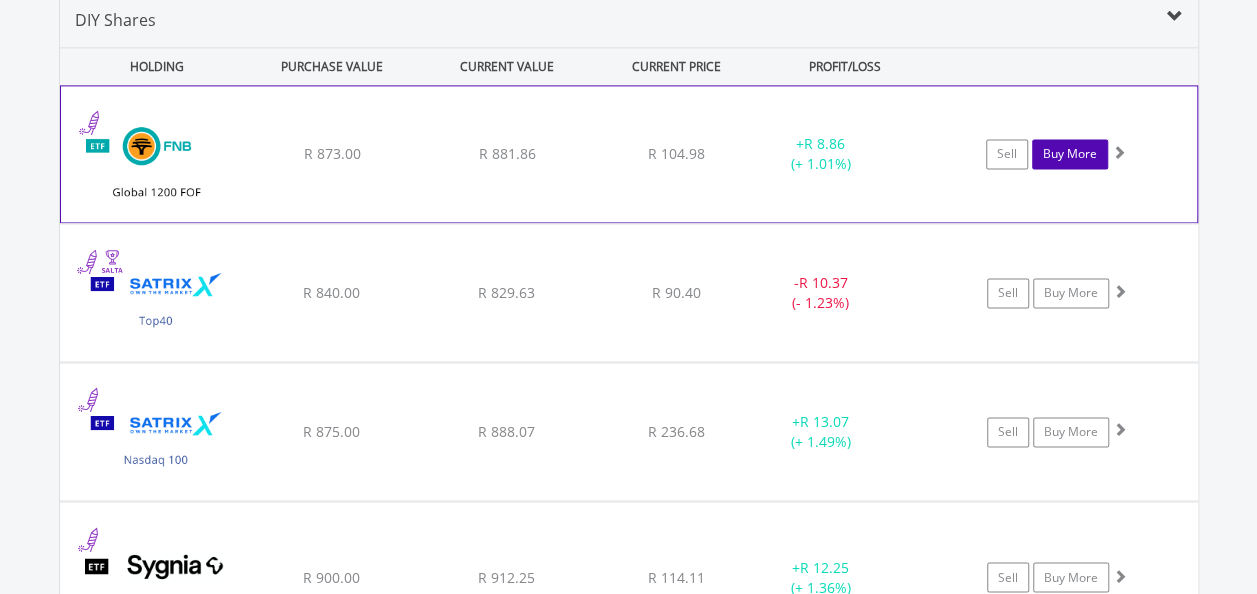 click on "Buy More" at bounding box center [1070, 154] 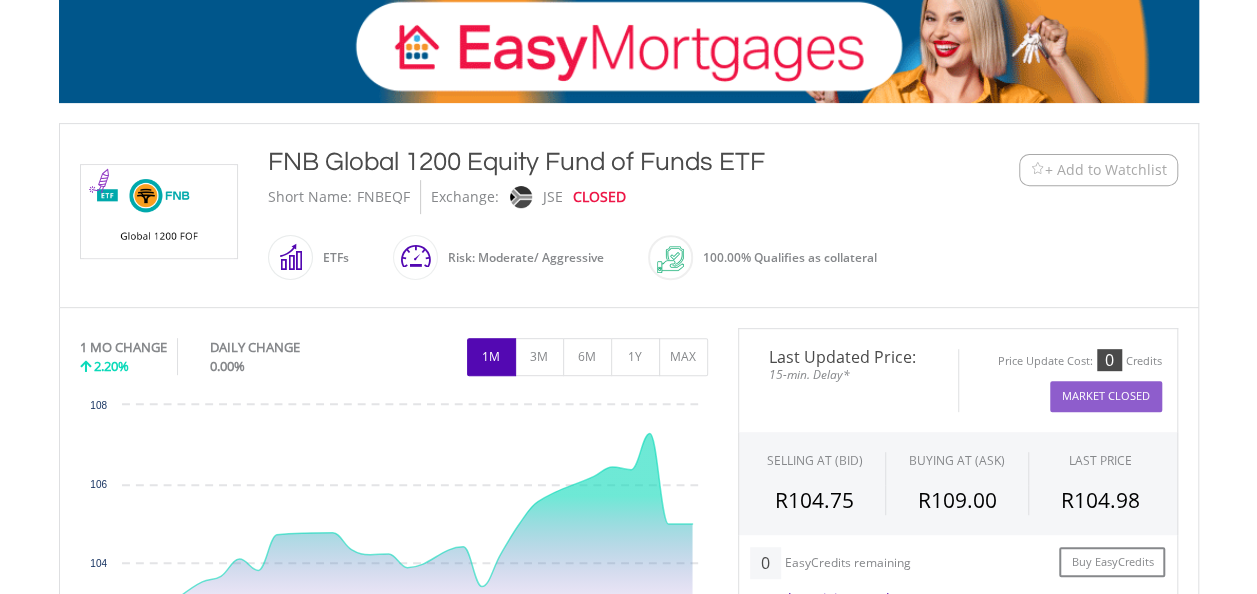 scroll, scrollTop: 0, scrollLeft: 0, axis: both 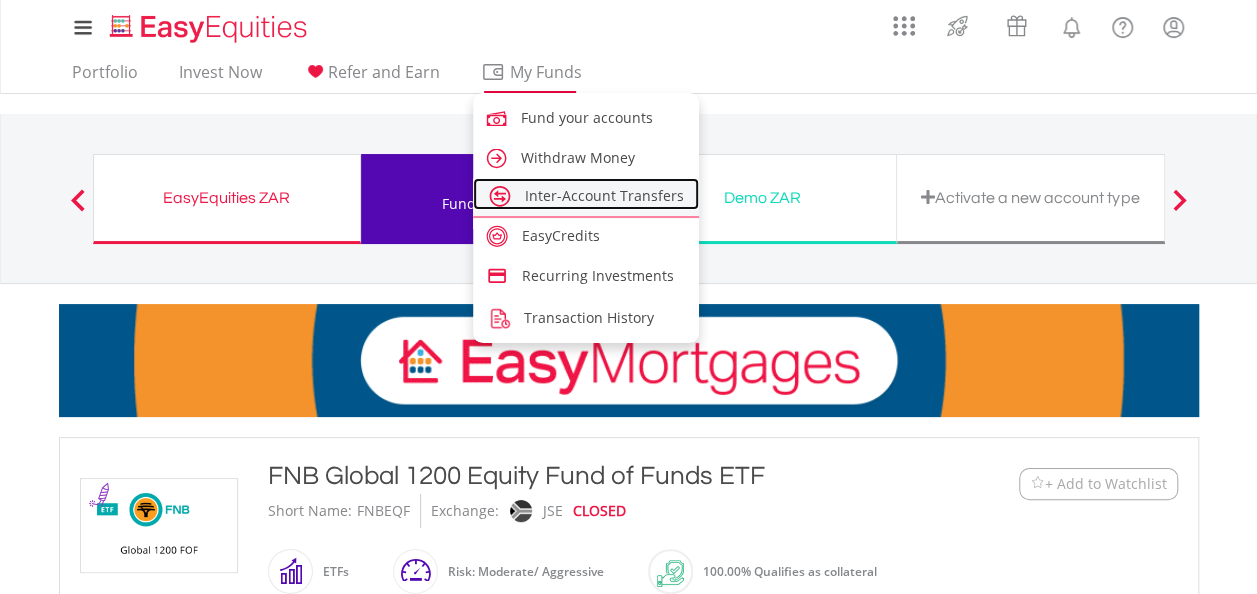 click on "Inter-Account Transfers" at bounding box center (604, 195) 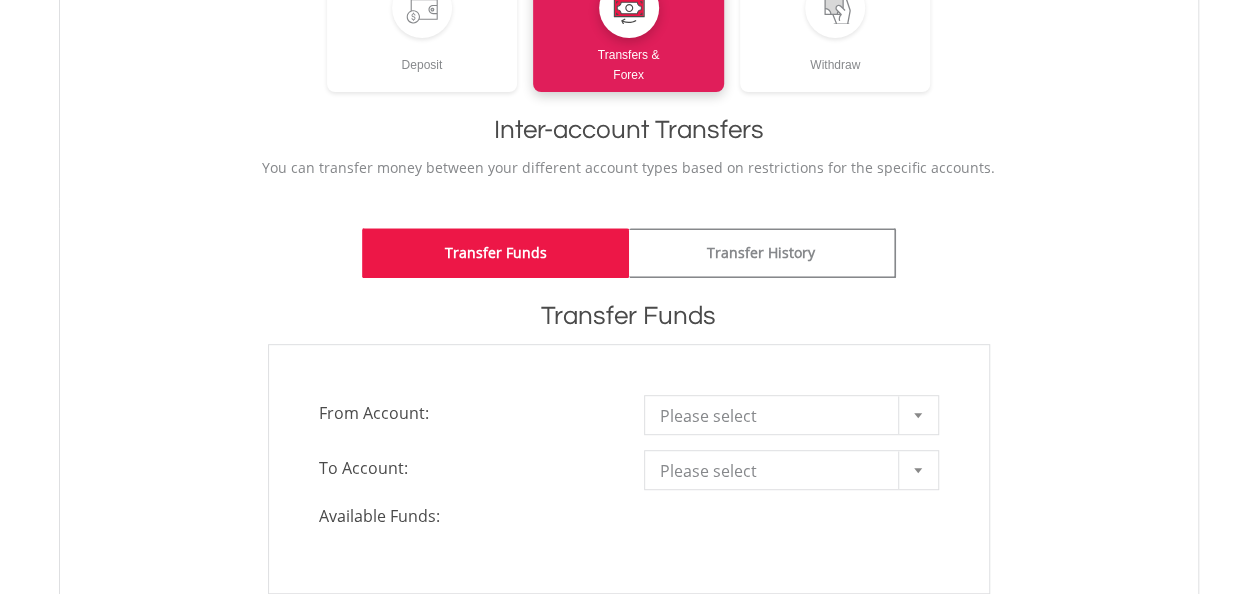 scroll, scrollTop: 322, scrollLeft: 0, axis: vertical 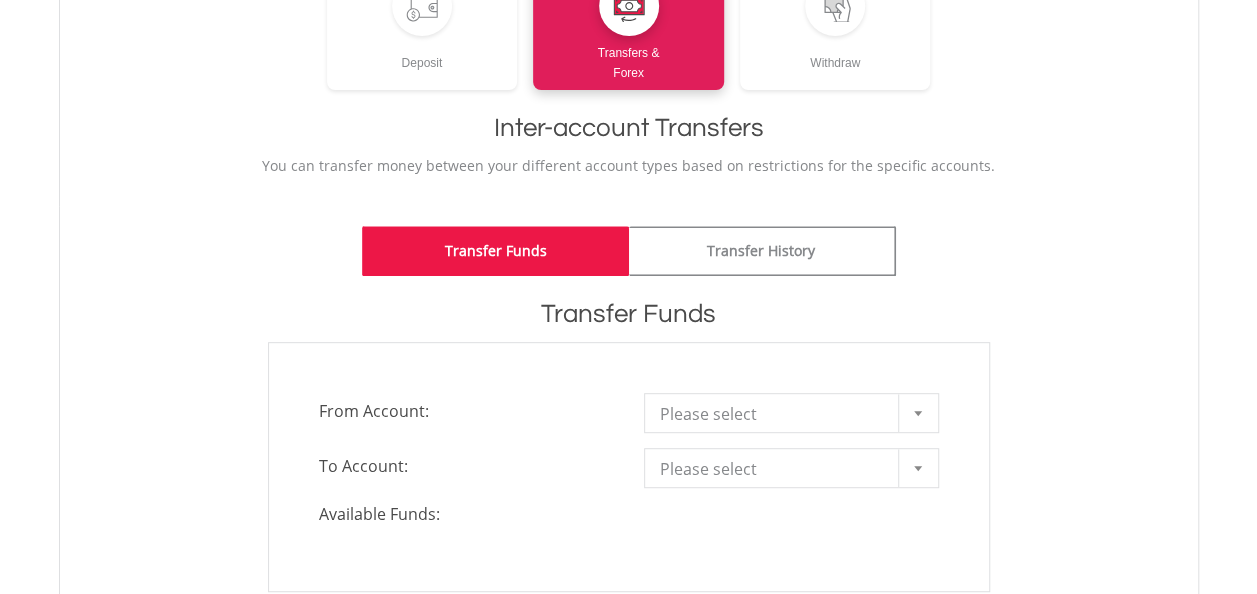 click at bounding box center [918, 413] 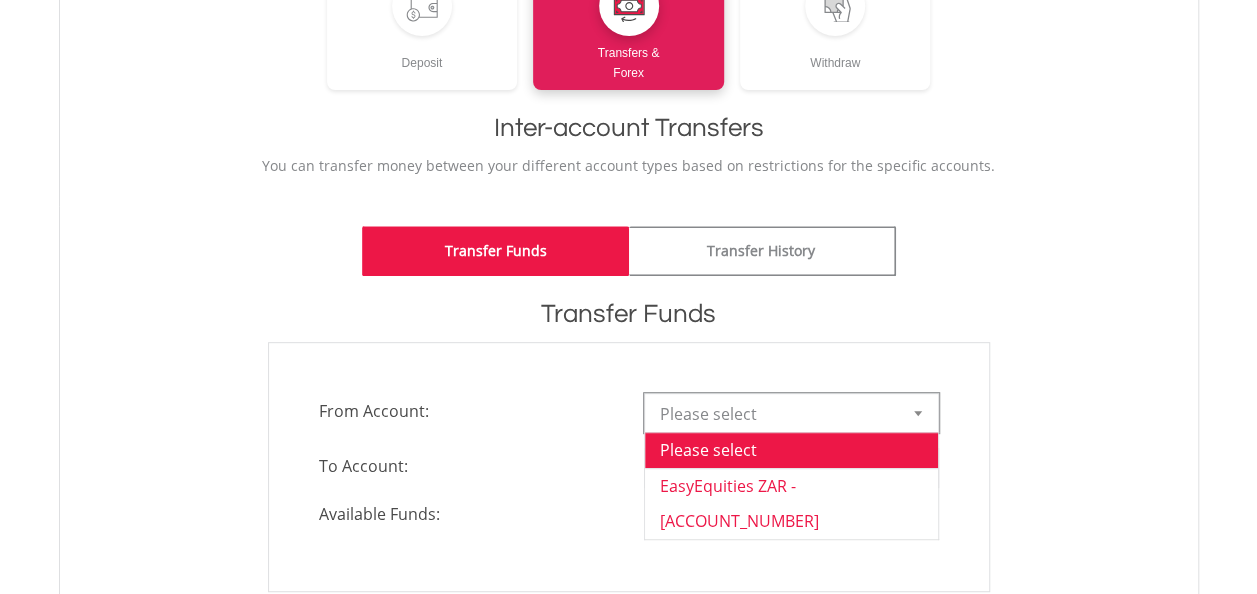 click on "EasyEquities ZAR - 12720205" at bounding box center [791, 503] 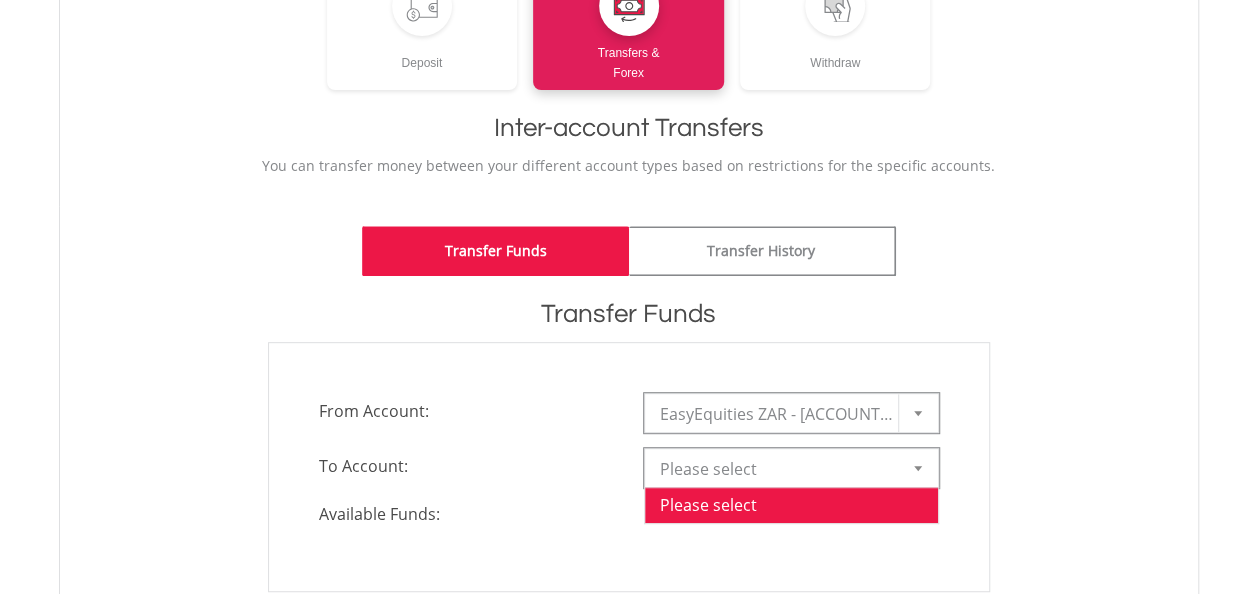 click at bounding box center (918, 468) 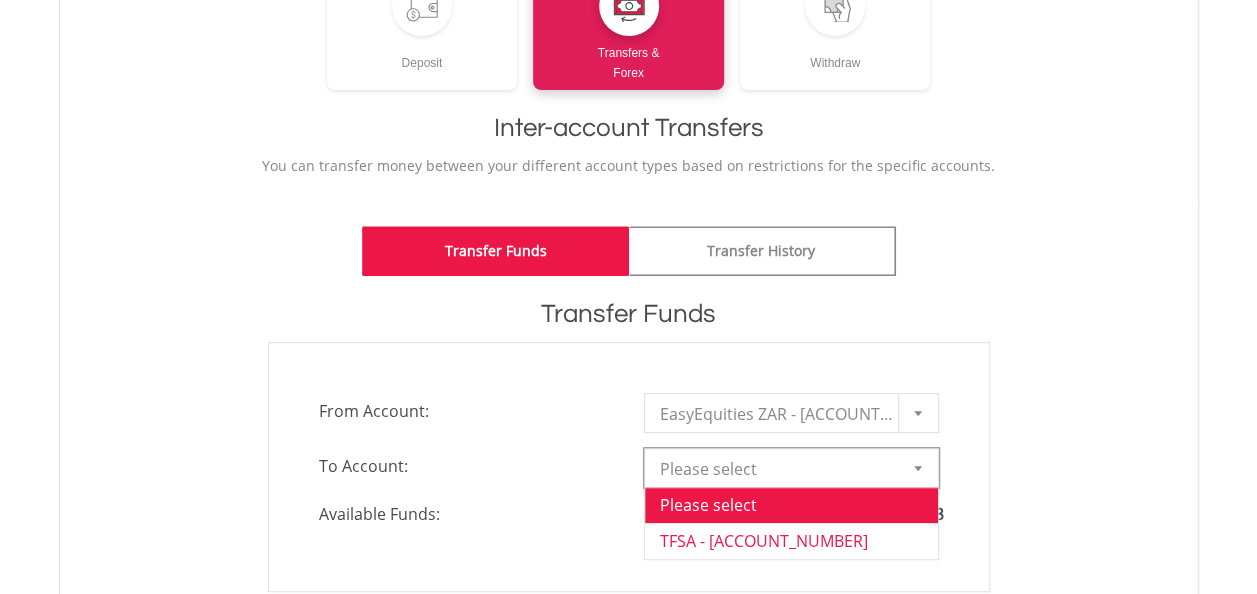 click on "TFSA - 12720206" at bounding box center (791, 541) 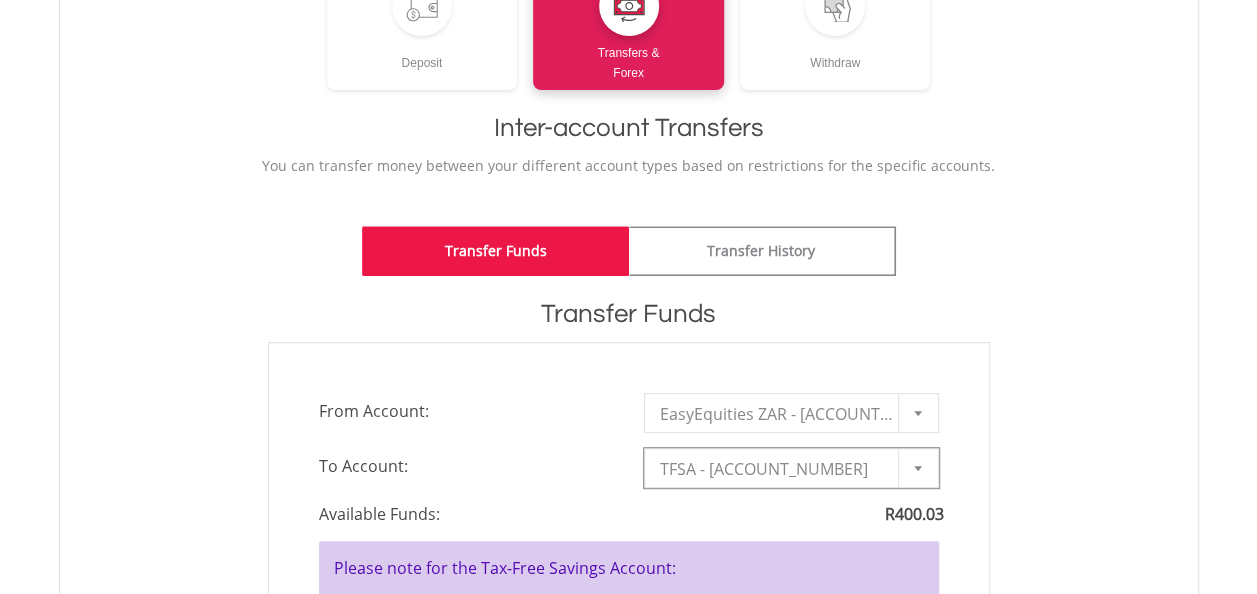 type on "*" 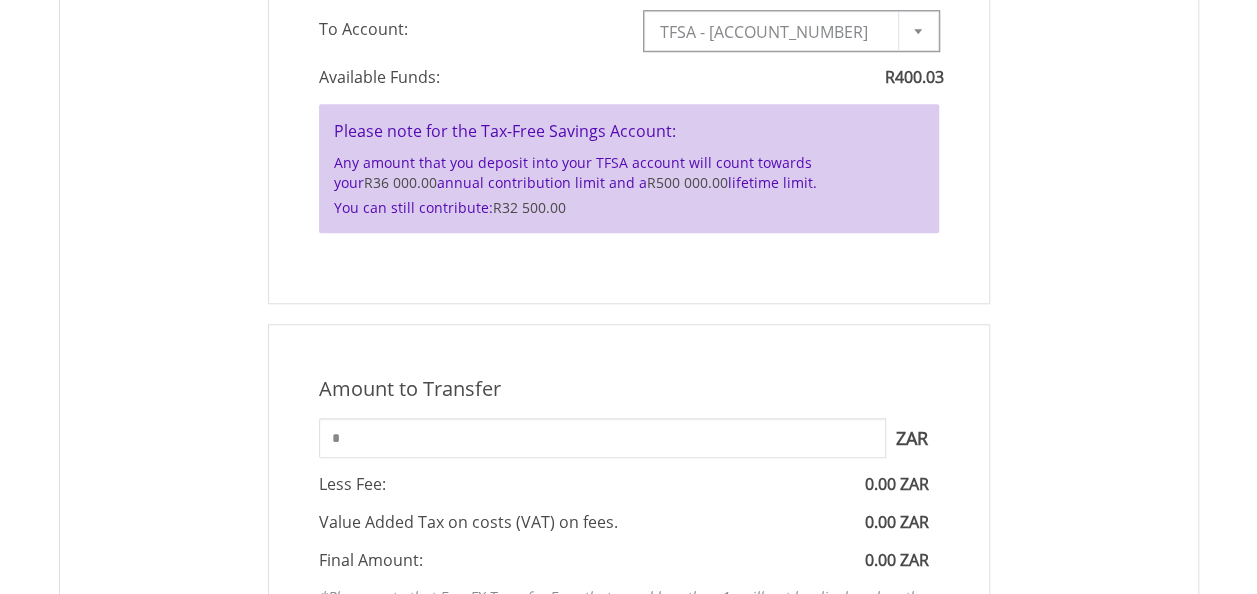 scroll, scrollTop: 760, scrollLeft: 0, axis: vertical 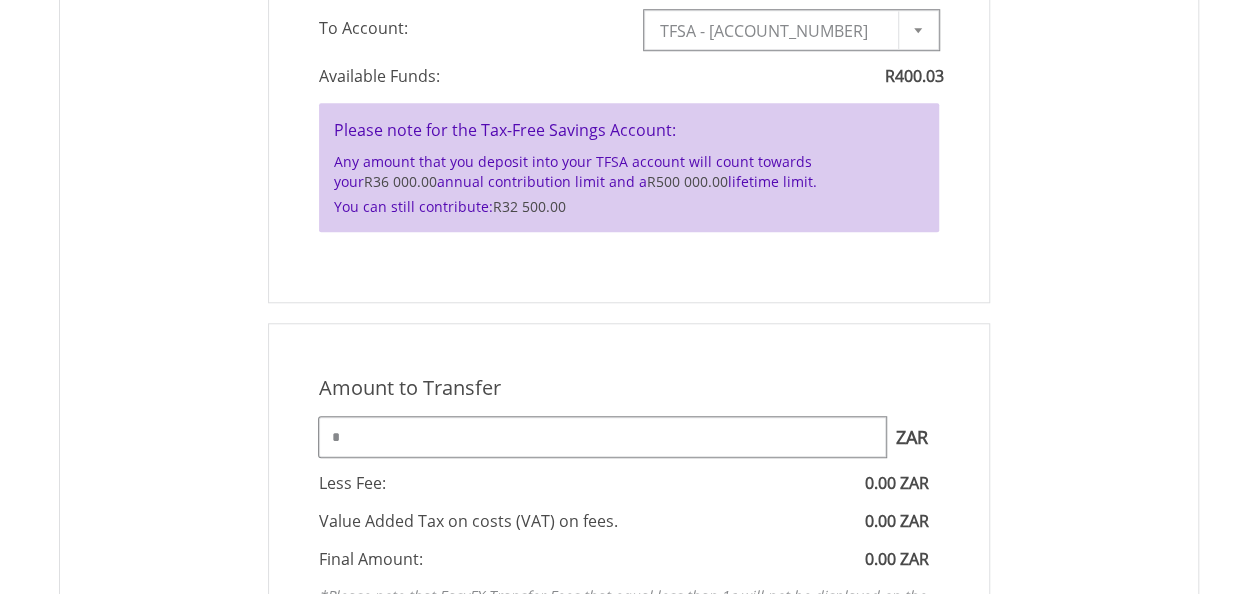 click on "*" at bounding box center (602, 437) 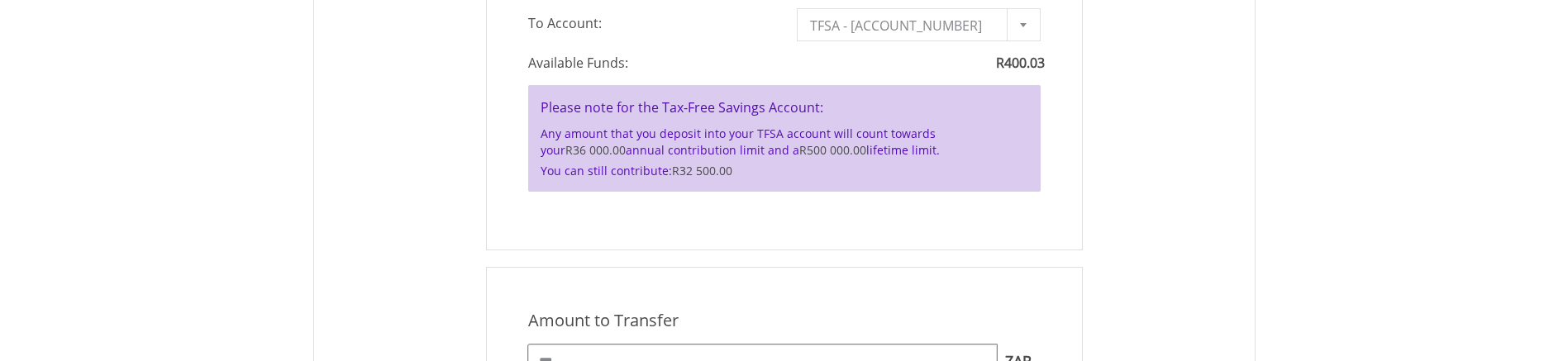 type on "***" 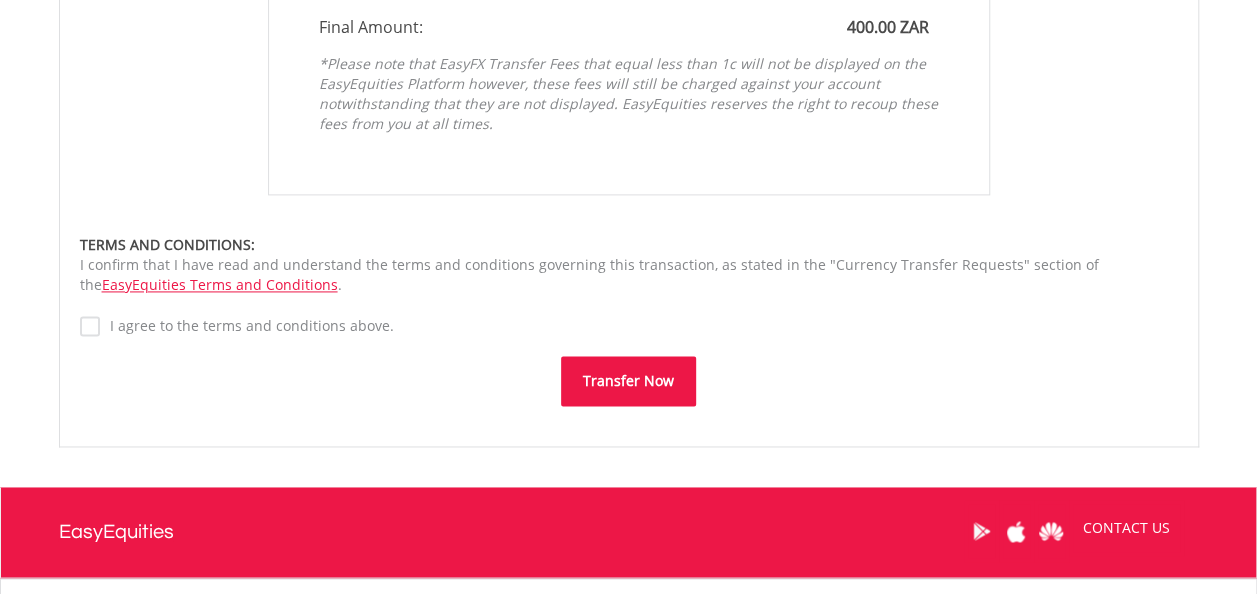 scroll, scrollTop: 1301, scrollLeft: 0, axis: vertical 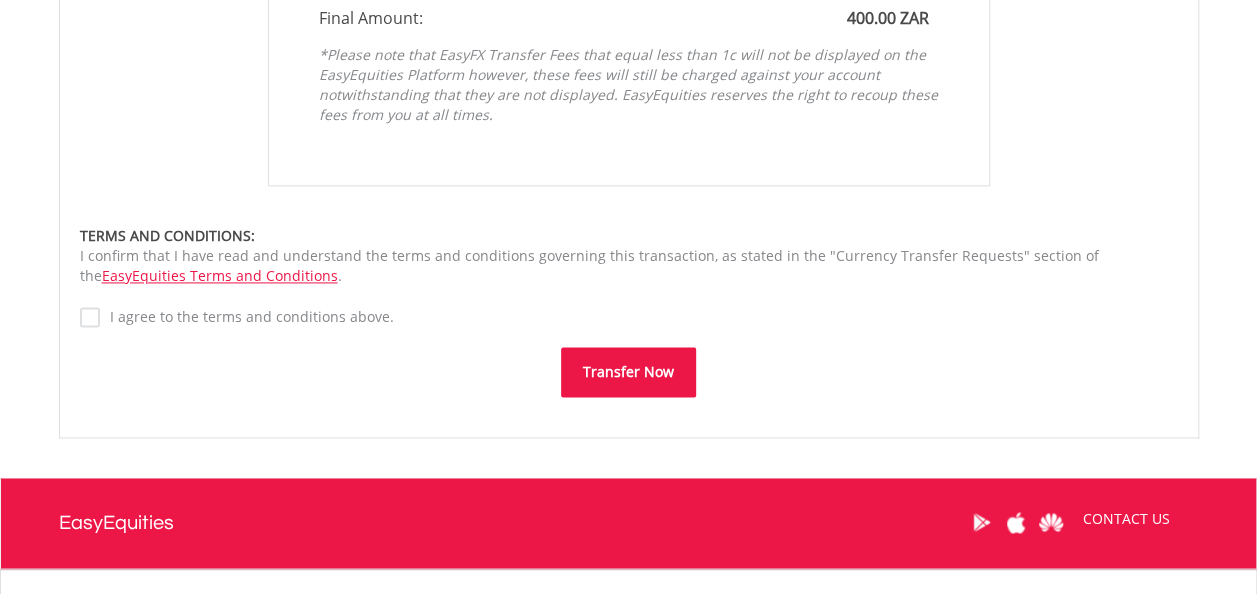 click on "Transfer Now" at bounding box center [628, 372] 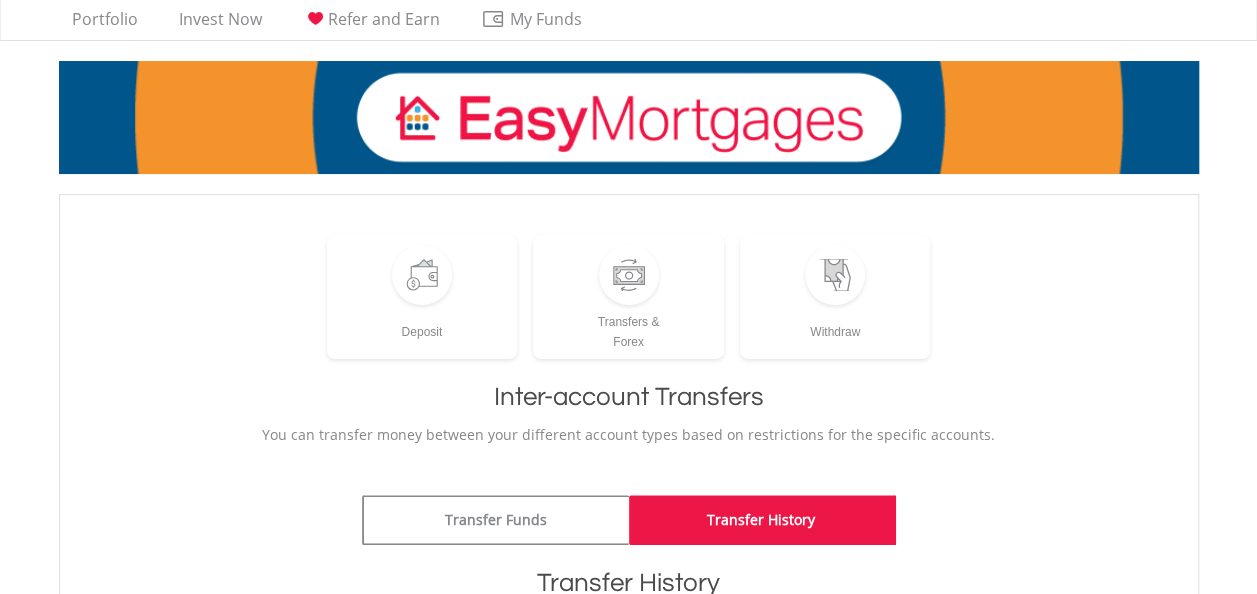 scroll, scrollTop: 0, scrollLeft: 0, axis: both 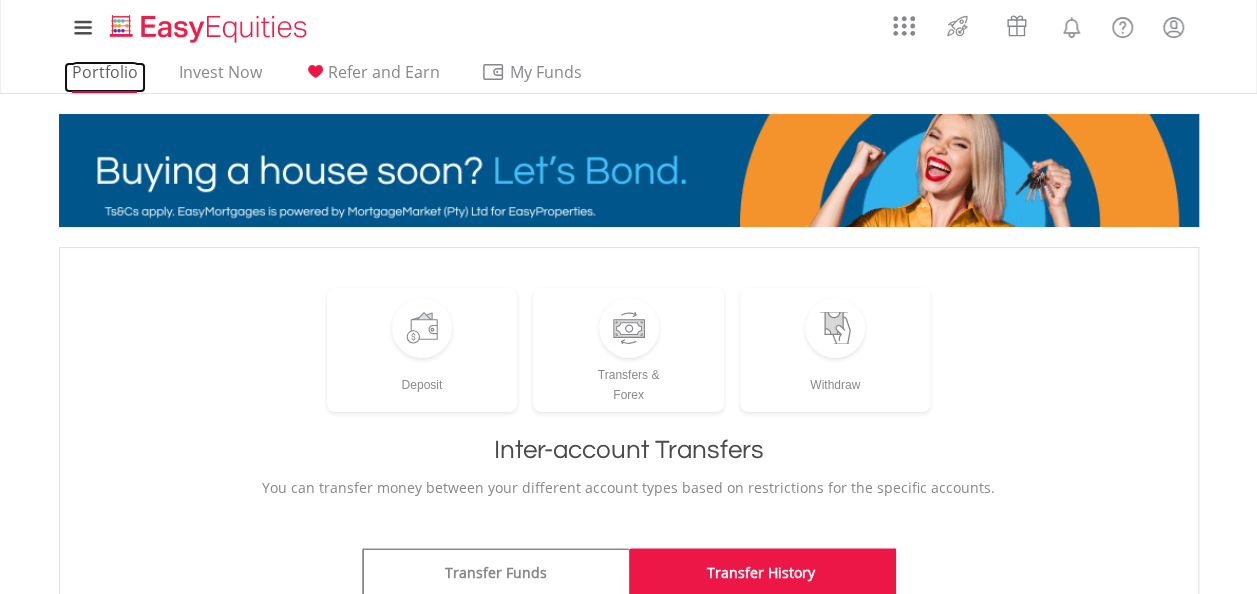 click on "Portfolio" at bounding box center [105, 77] 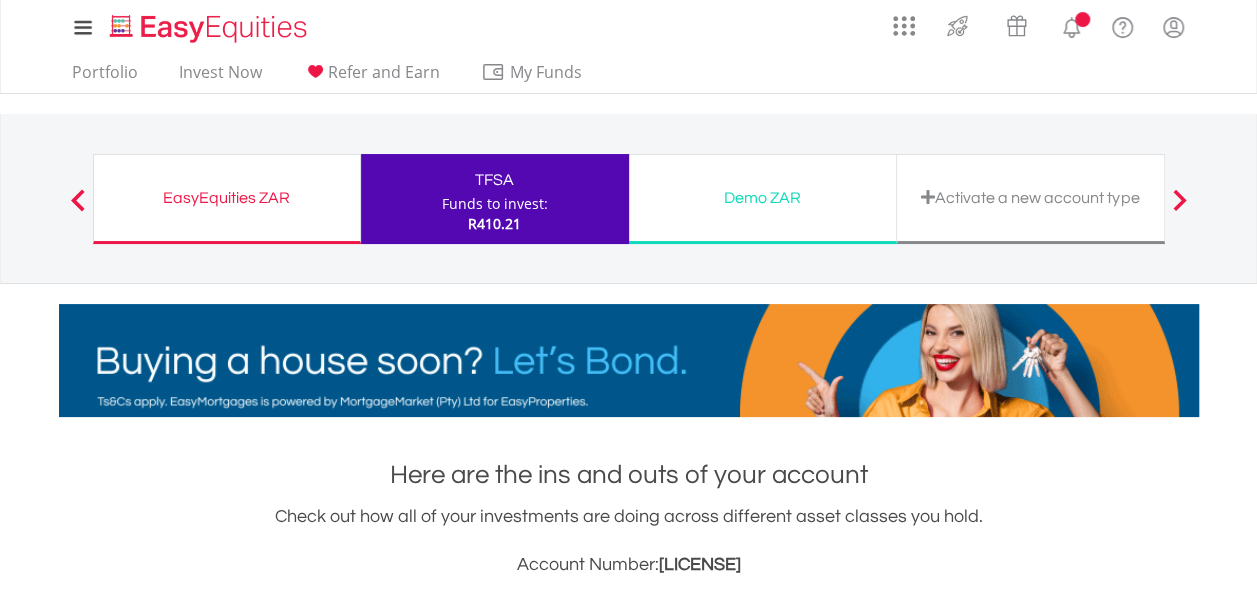 scroll, scrollTop: 268, scrollLeft: 0, axis: vertical 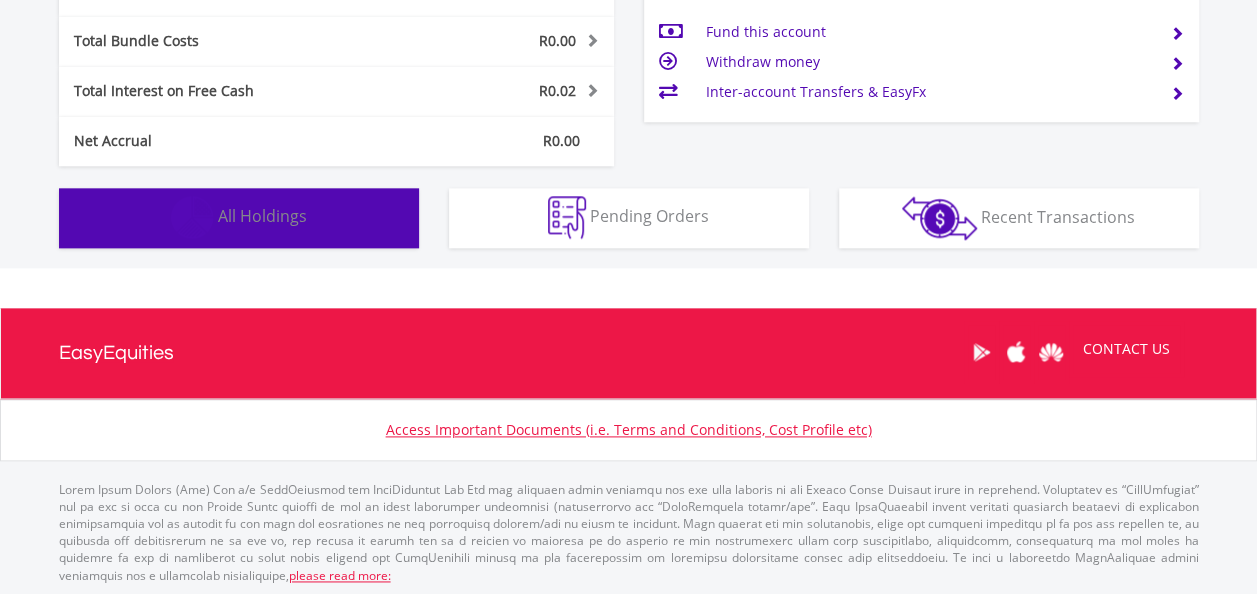 click on "All Holdings" at bounding box center (262, 216) 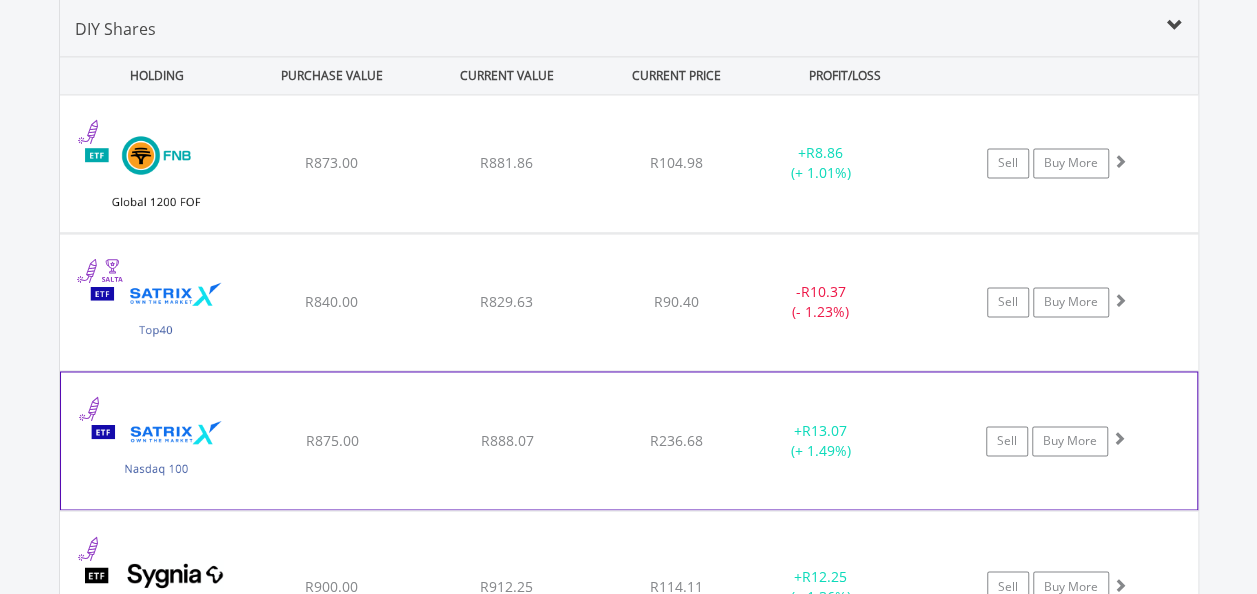 scroll, scrollTop: 1396, scrollLeft: 0, axis: vertical 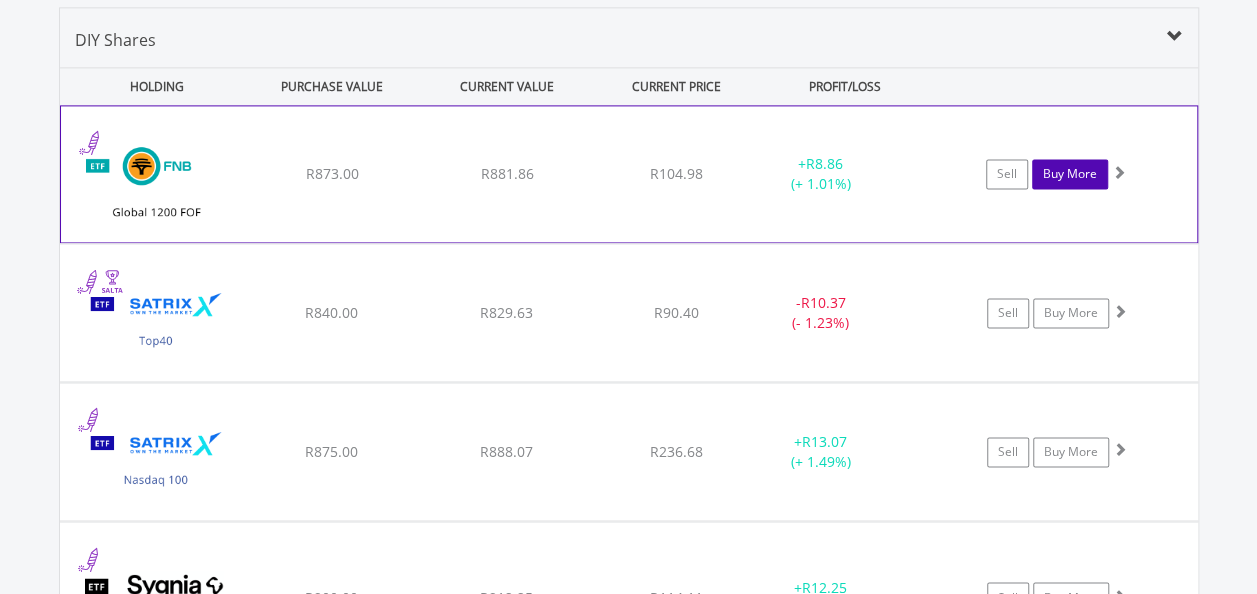 click on "Buy More" at bounding box center [1070, 174] 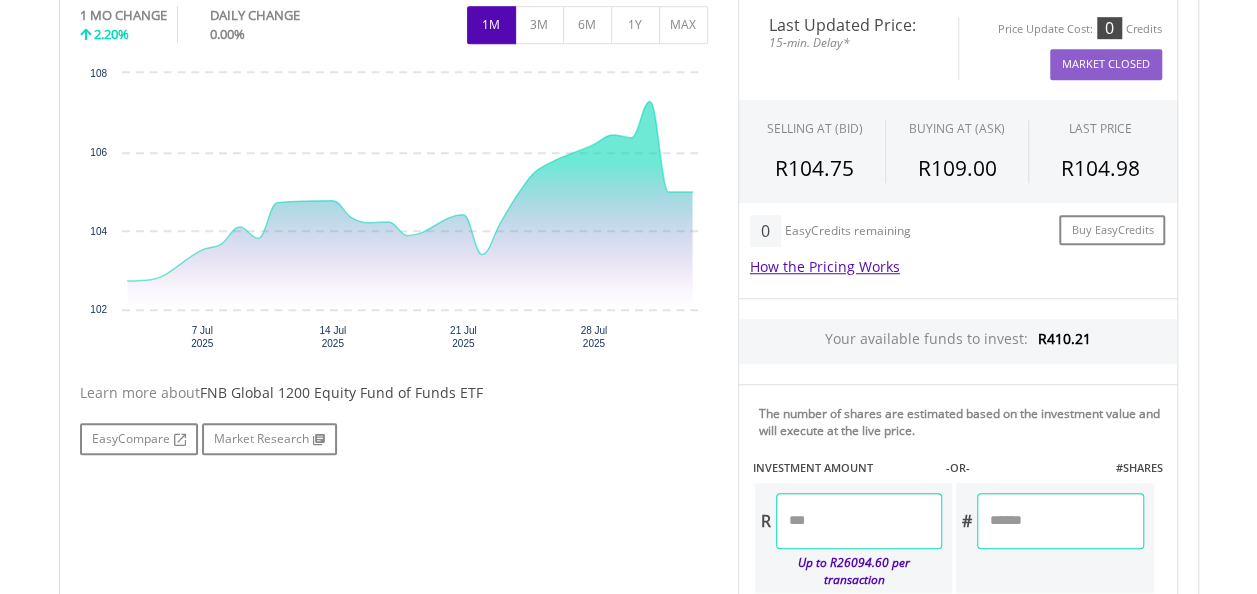 scroll, scrollTop: 772, scrollLeft: 0, axis: vertical 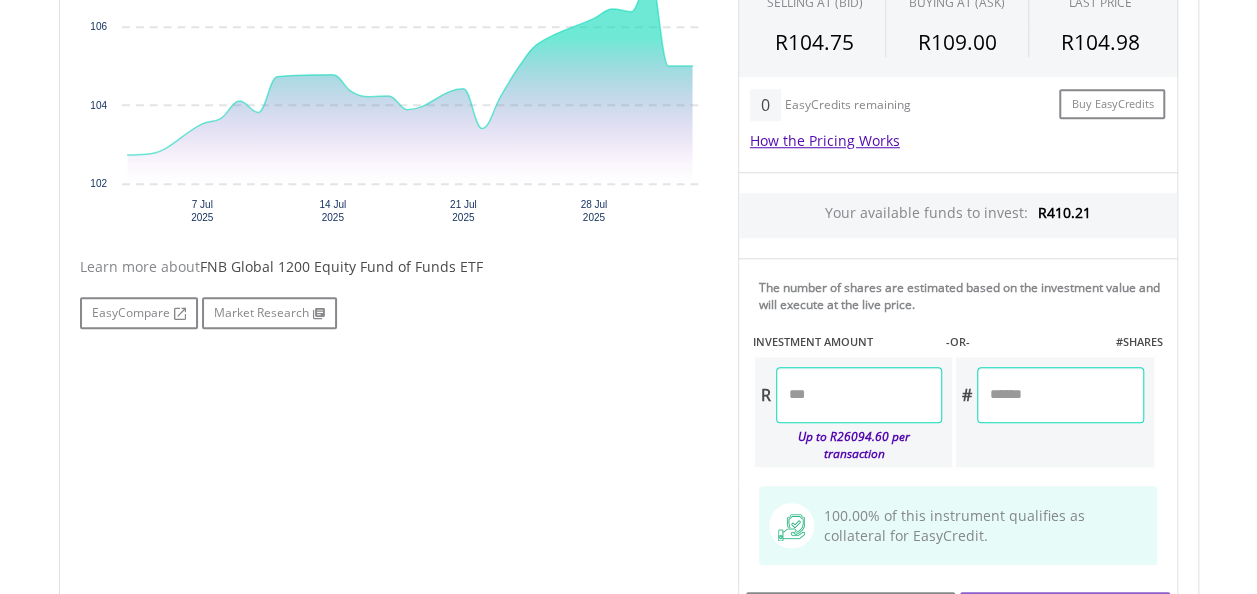 click at bounding box center (859, 395) 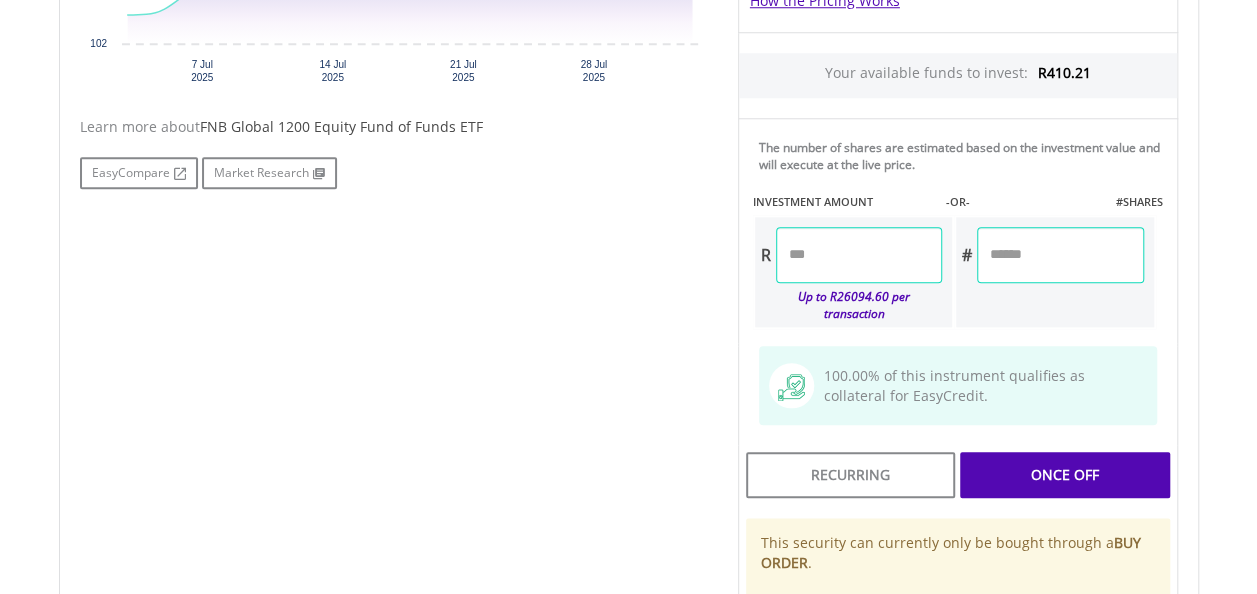 scroll, scrollTop: 936, scrollLeft: 0, axis: vertical 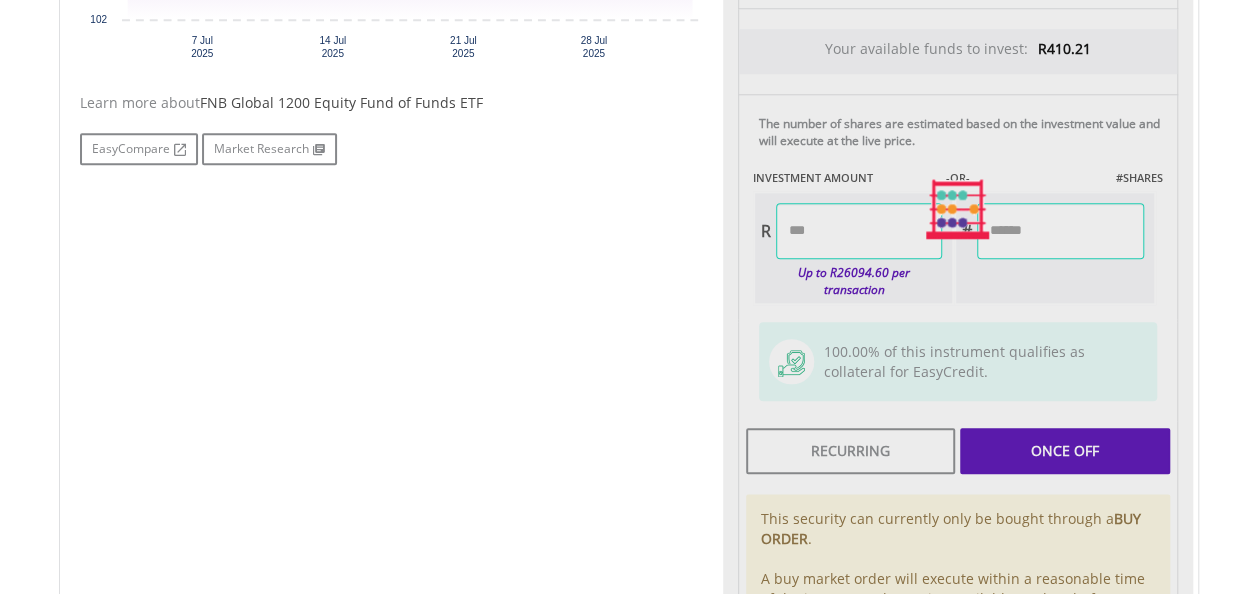 type on "*****" 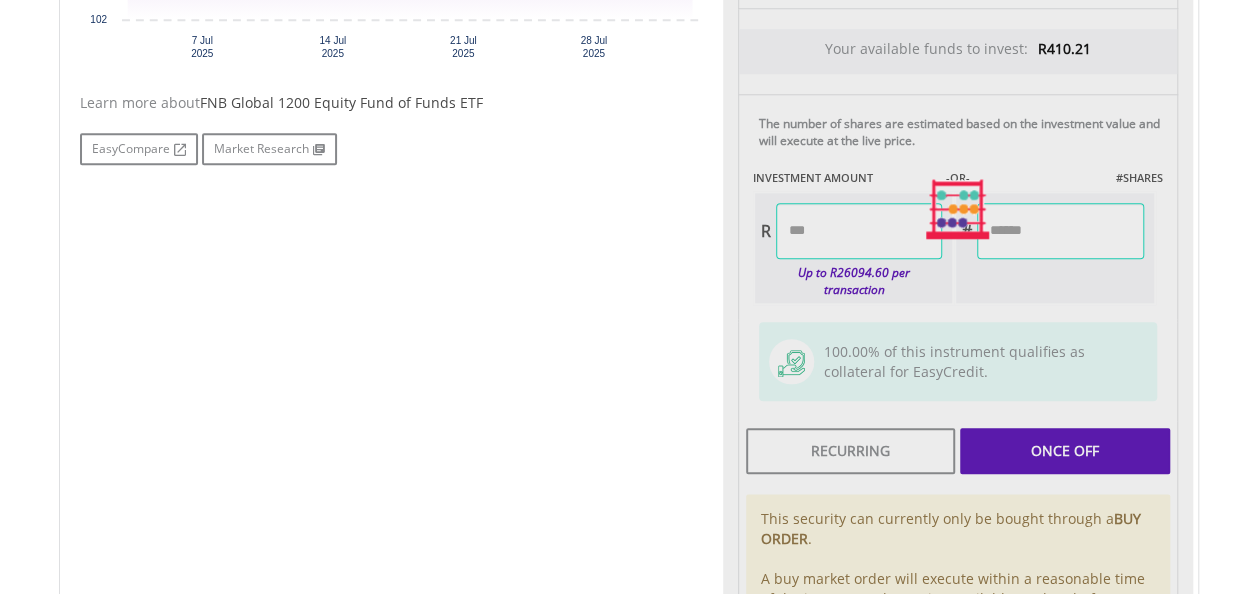 type on "******" 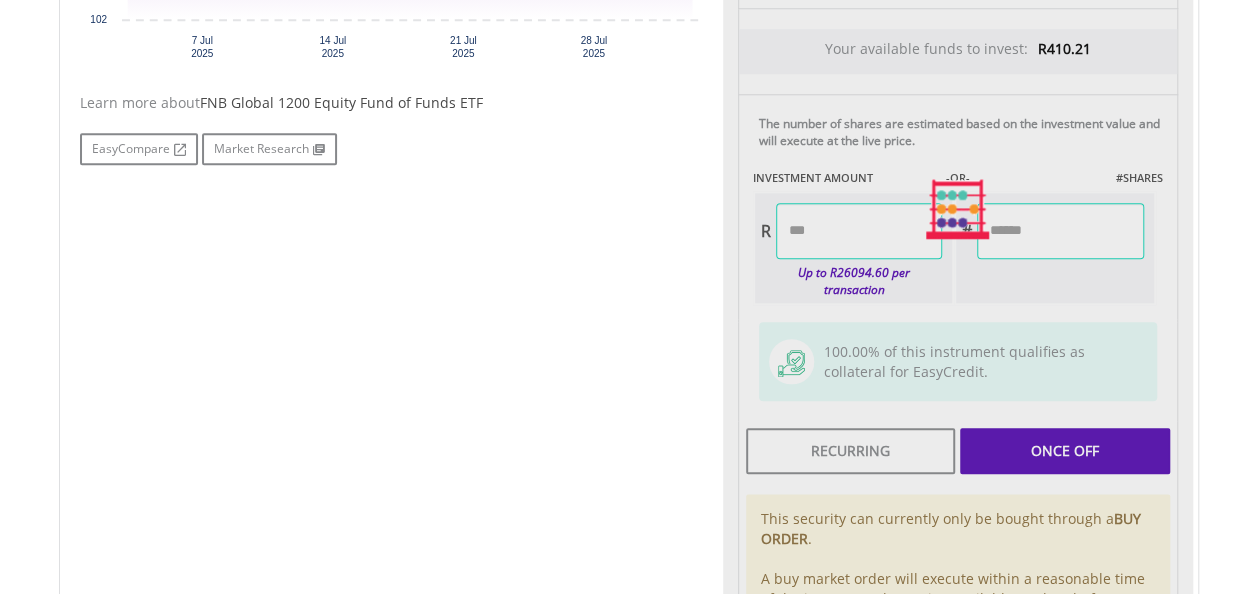 click on "Last Updated Price:
15-min. Delay*
Price Update Cost:
0
Credits
Market Closed
SELLING AT (BID)
BUYING AT                     (ASK)
LAST PRICE
R104.75
R109.00
R104.98
0
R" at bounding box center (958, 209) 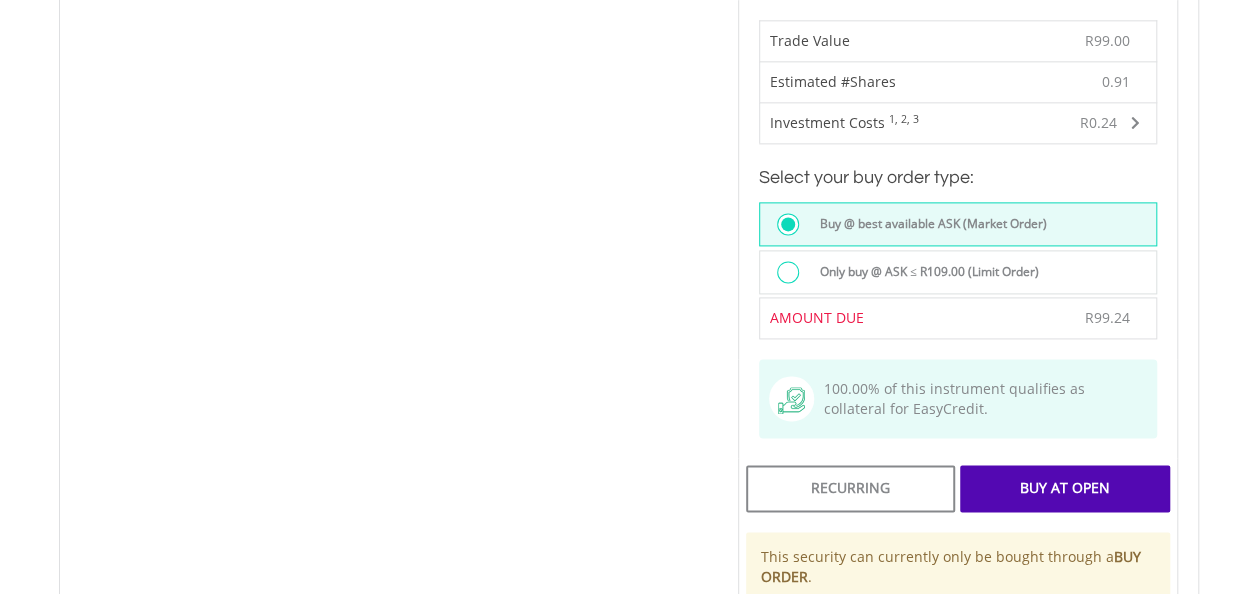 scroll, scrollTop: 1257, scrollLeft: 0, axis: vertical 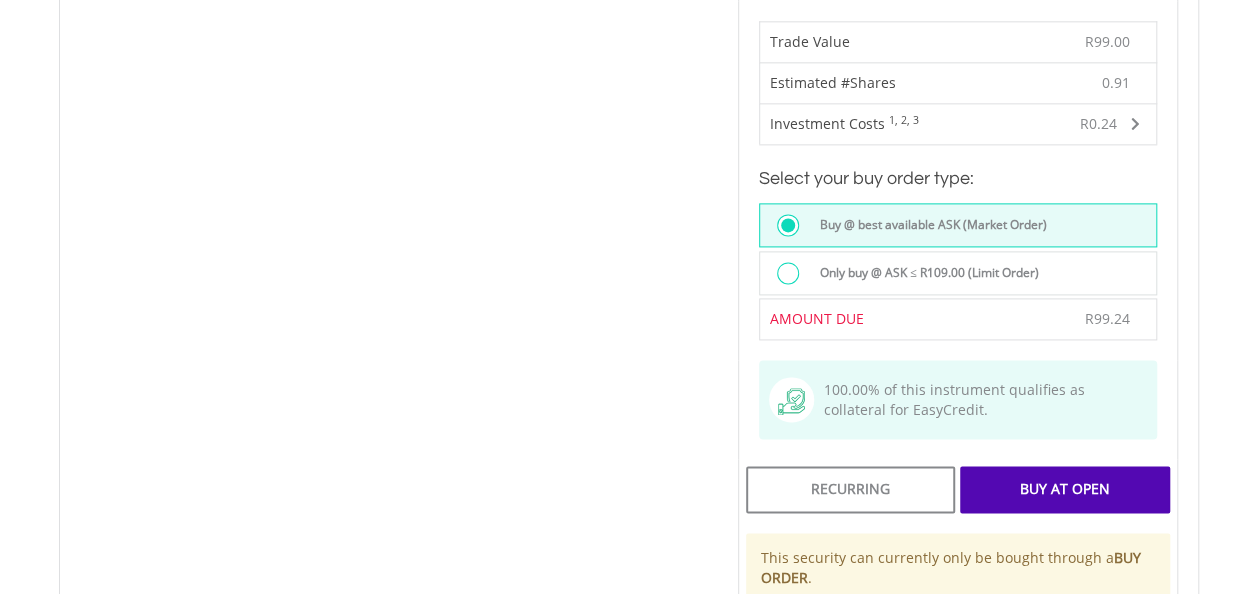 click on "Buy At Open" at bounding box center (1064, 489) 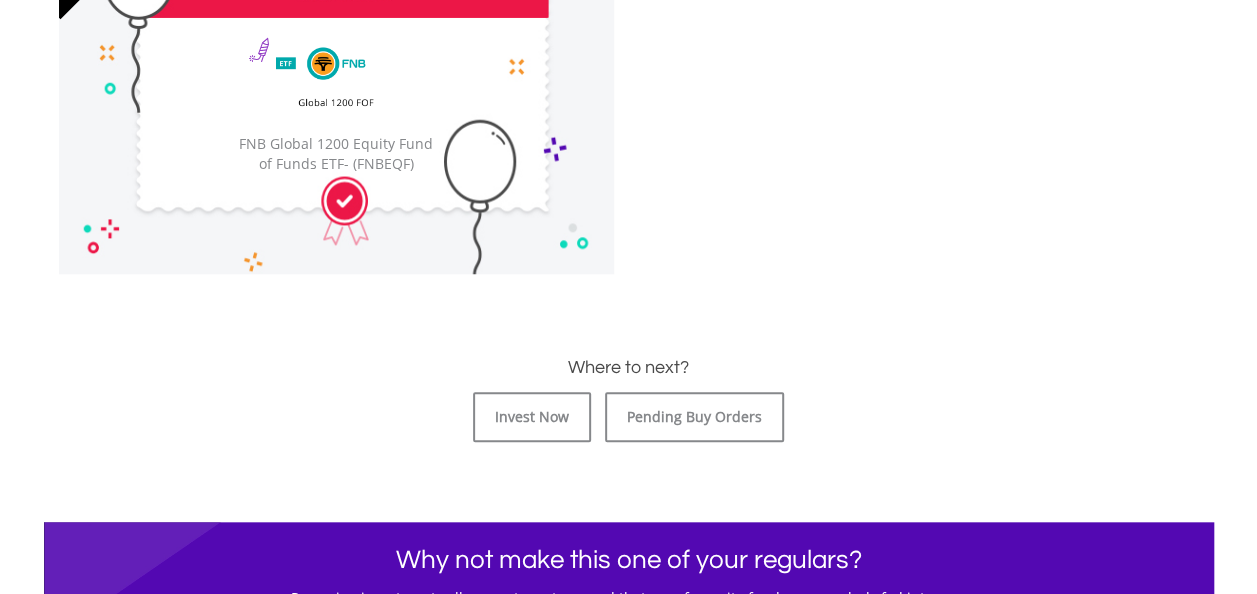 scroll, scrollTop: 700, scrollLeft: 0, axis: vertical 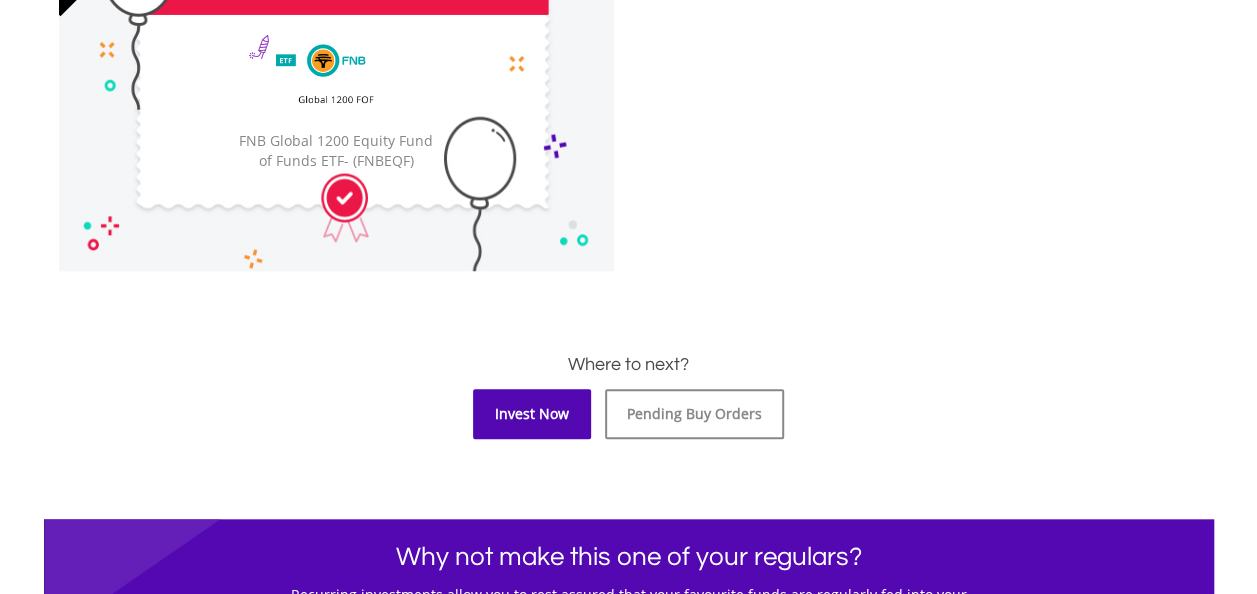 click on "Invest Now" at bounding box center (532, 414) 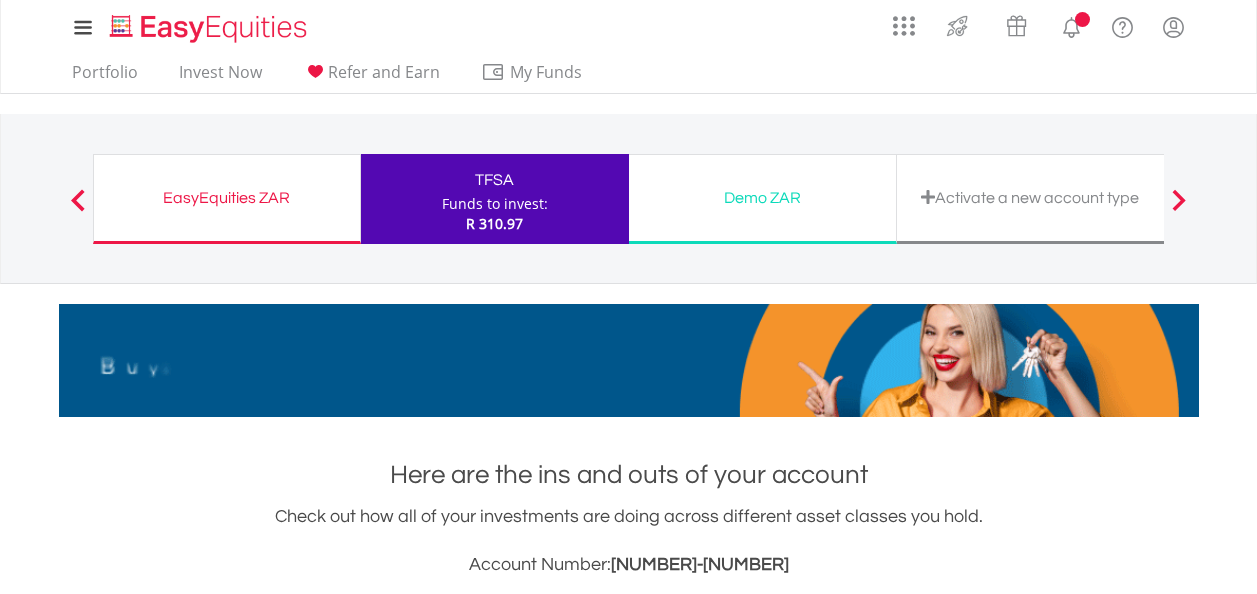scroll, scrollTop: 725, scrollLeft: 0, axis: vertical 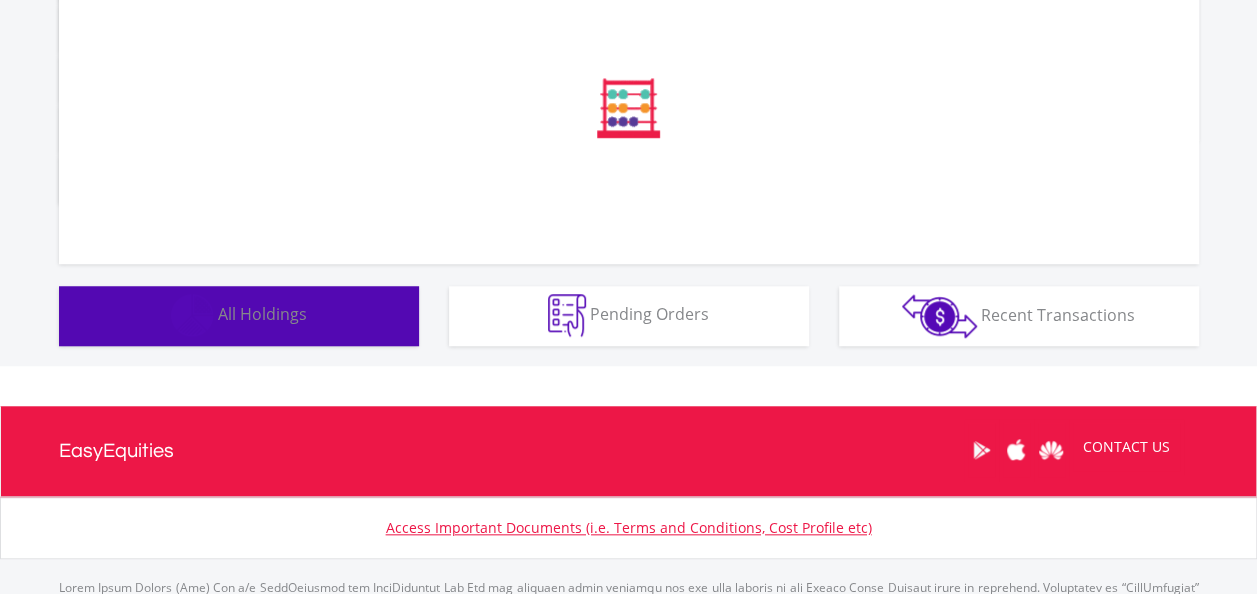 click on "Holdings
All Holdings" at bounding box center [239, 316] 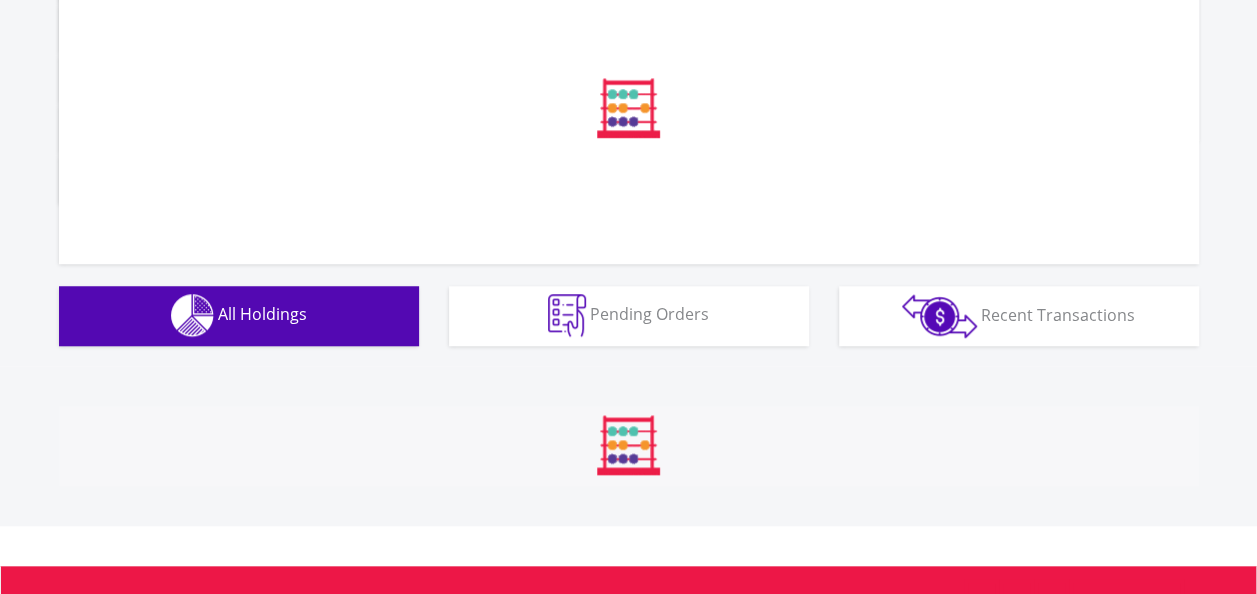scroll, scrollTop: 1097, scrollLeft: 0, axis: vertical 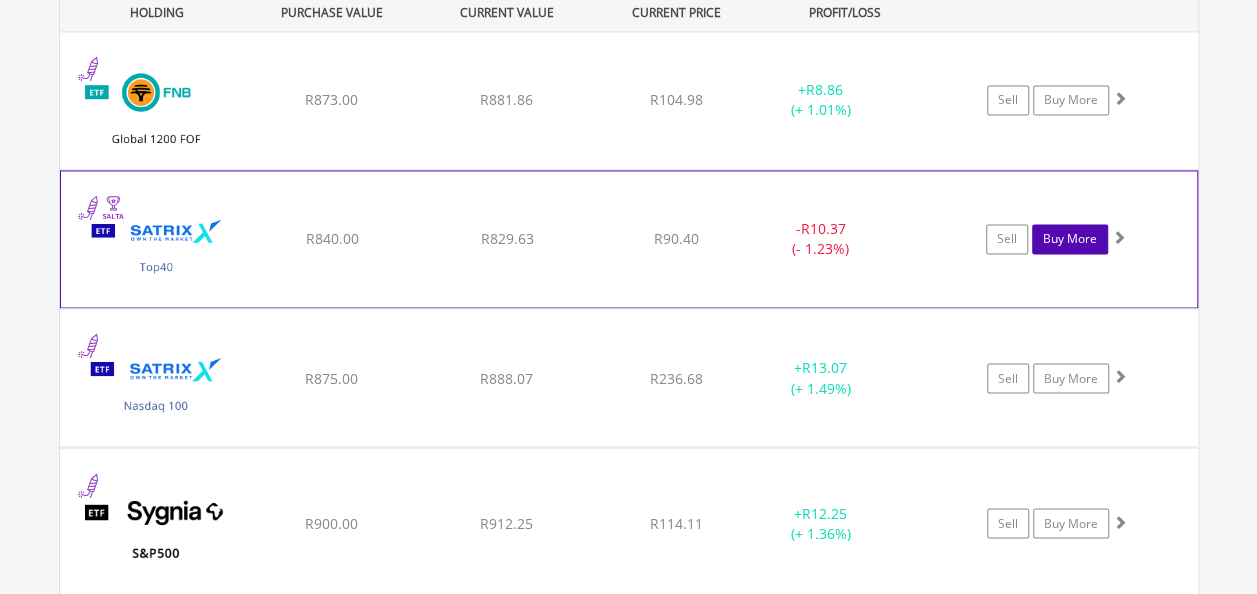 click on "Buy More" at bounding box center [1070, 239] 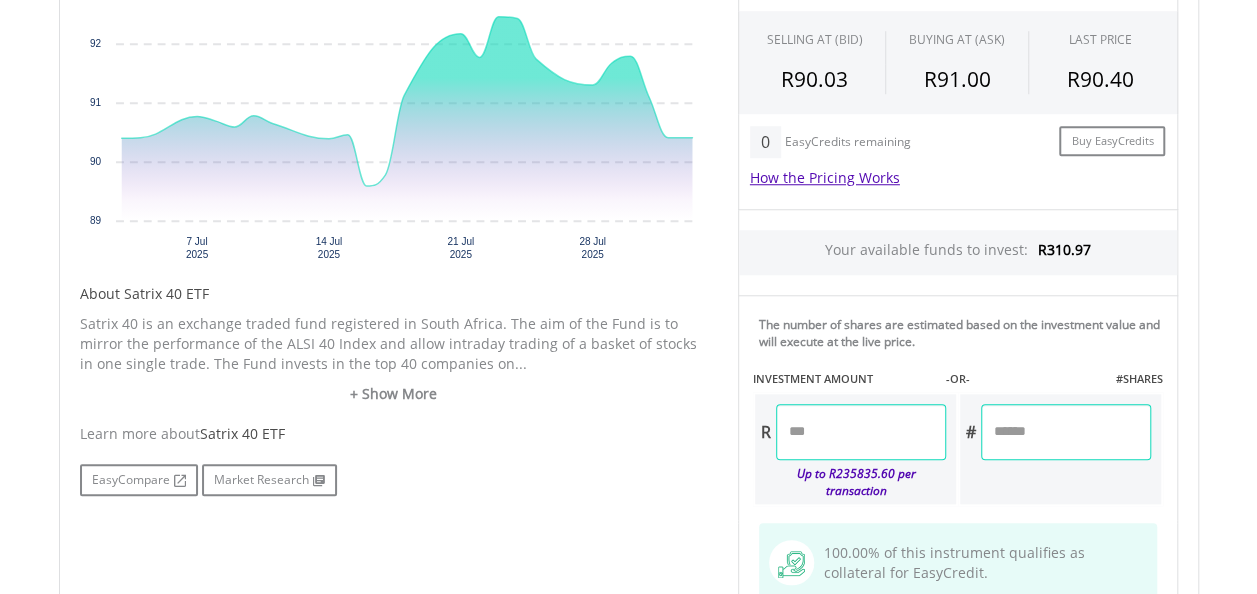scroll, scrollTop: 754, scrollLeft: 0, axis: vertical 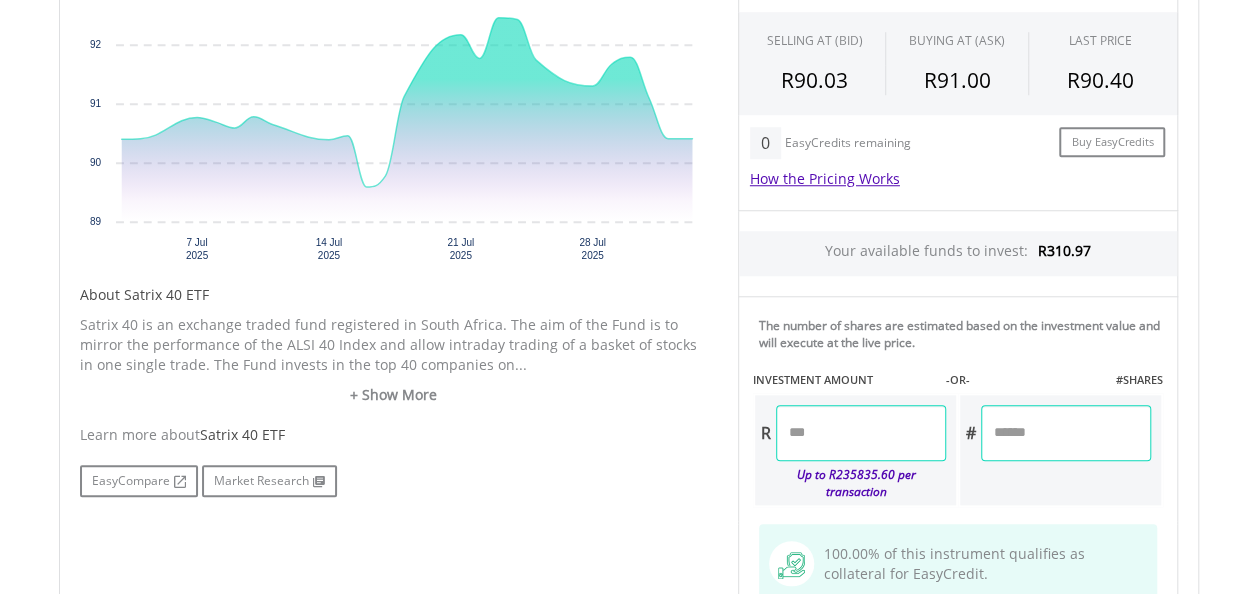 click at bounding box center [861, 433] 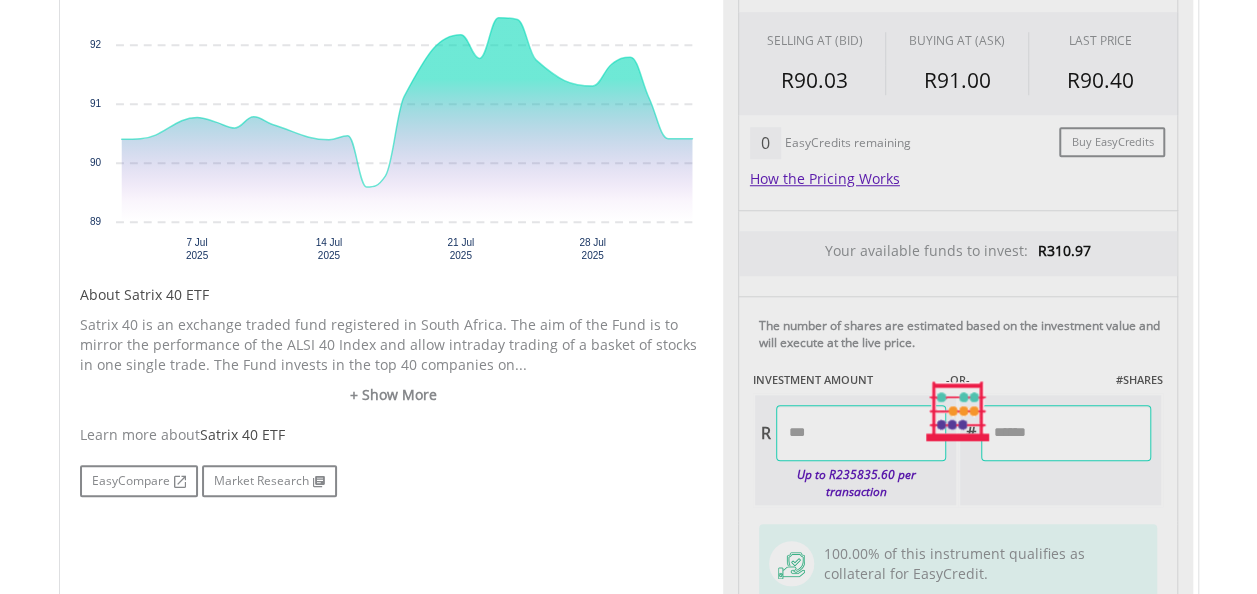 click on "Last Updated Price:
15-min. Delay*
Price Update Cost:
0
Credits
Market Closed
SELLING AT (BID)
BUYING AT                     (ASK)
LAST PRICE
R90.03
R91.00
R90.40
0
Buy EasyCredits" at bounding box center [958, 411] 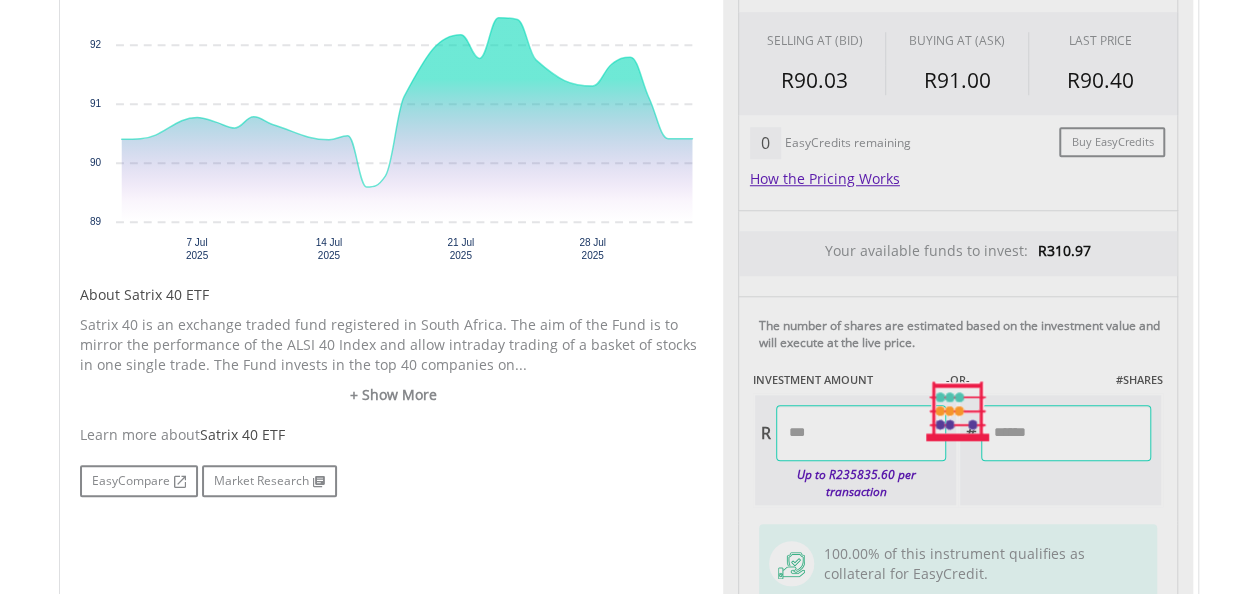 type on "******" 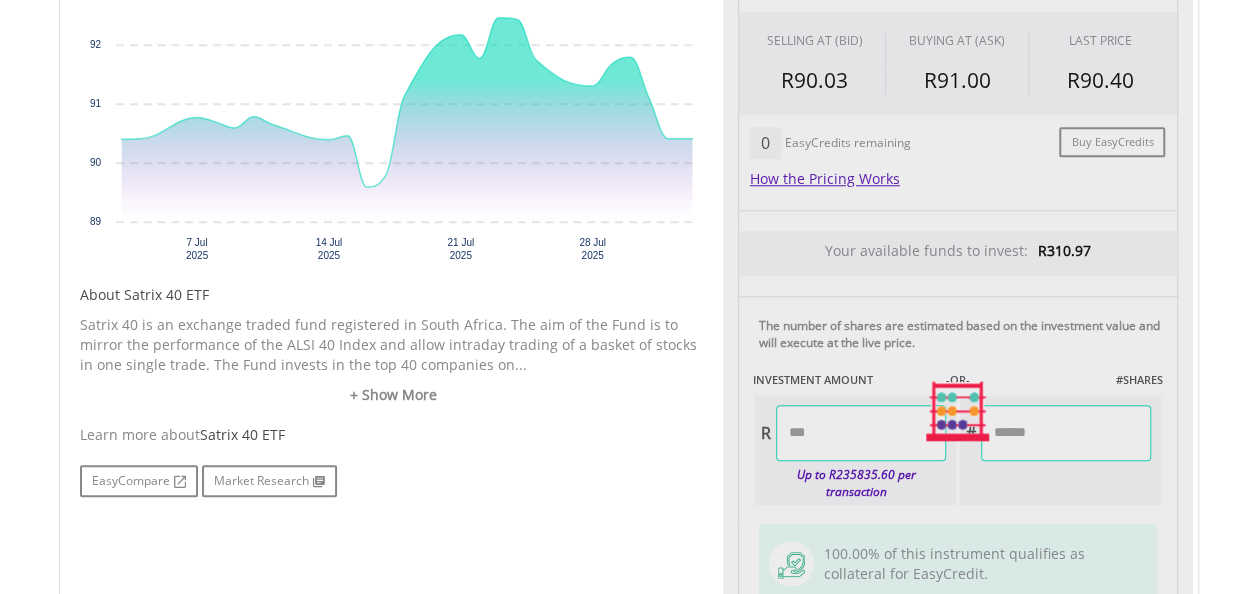 type on "******" 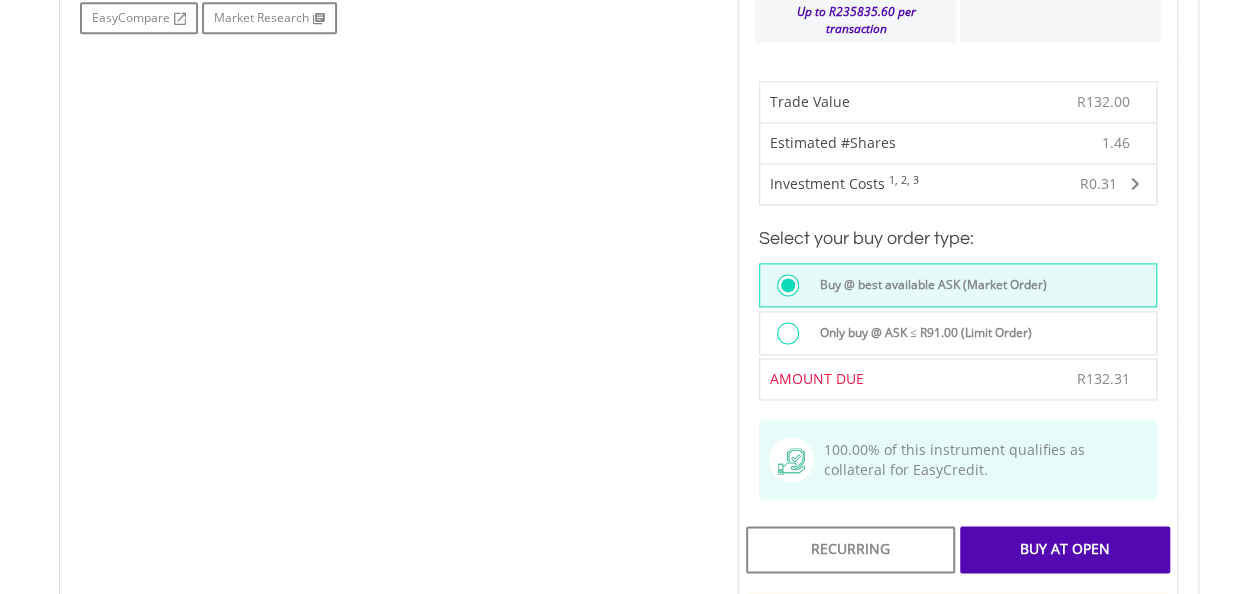 scroll, scrollTop: 1218, scrollLeft: 0, axis: vertical 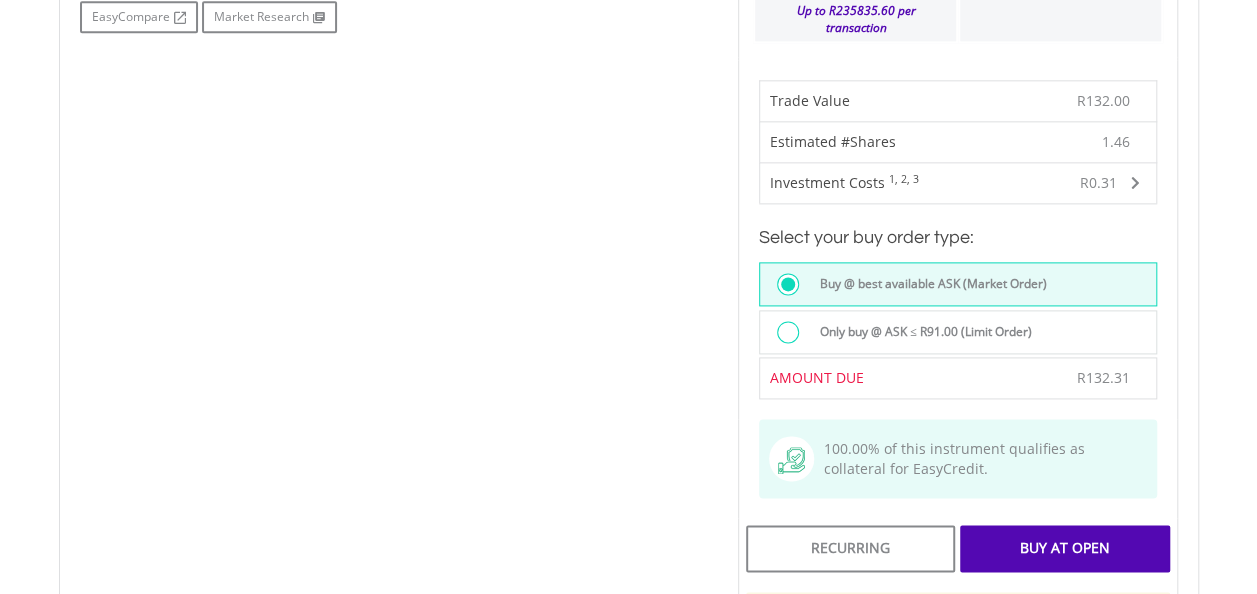 click on "Buy At Open" at bounding box center [1064, 548] 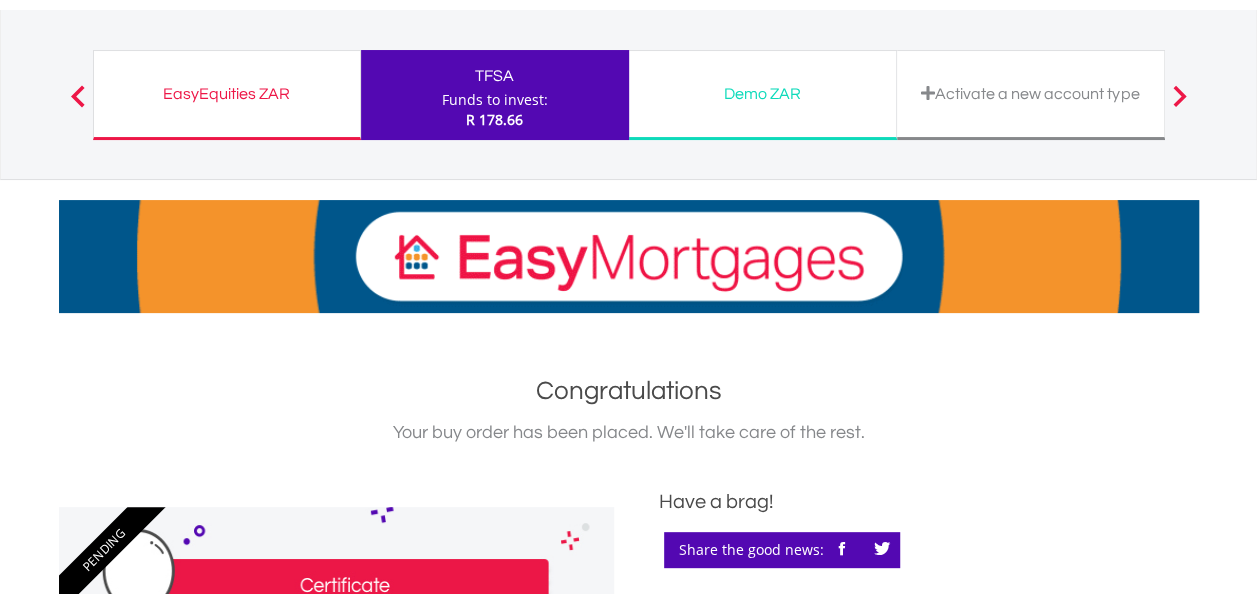 scroll, scrollTop: 0, scrollLeft: 0, axis: both 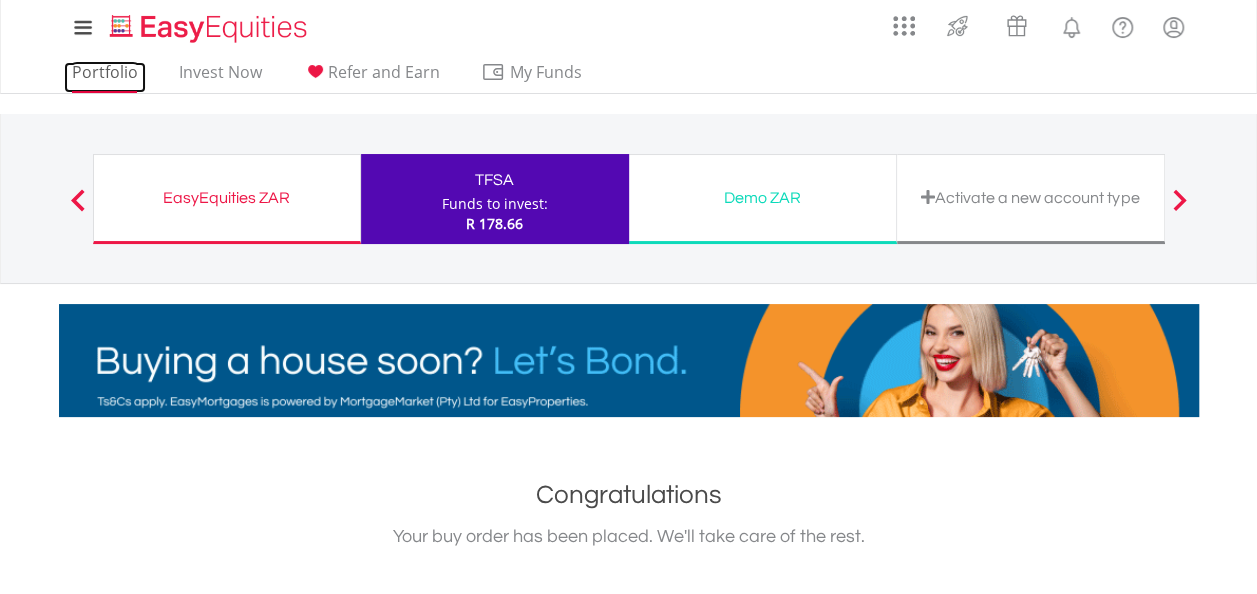 click on "Portfolio" at bounding box center [105, 77] 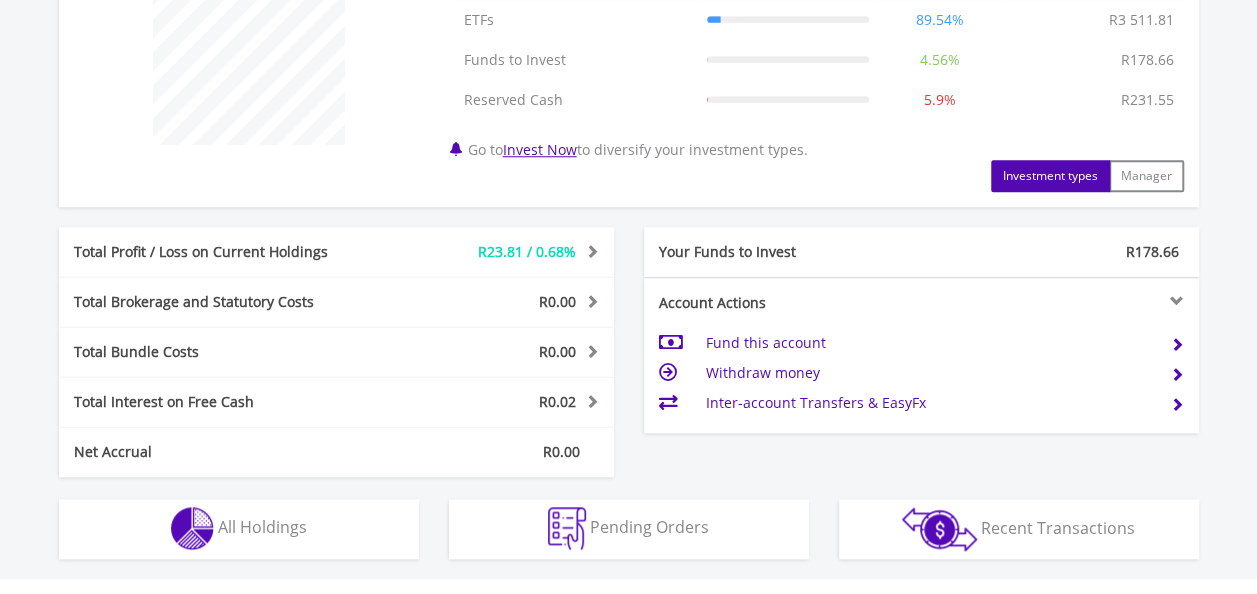 scroll, scrollTop: 1135, scrollLeft: 0, axis: vertical 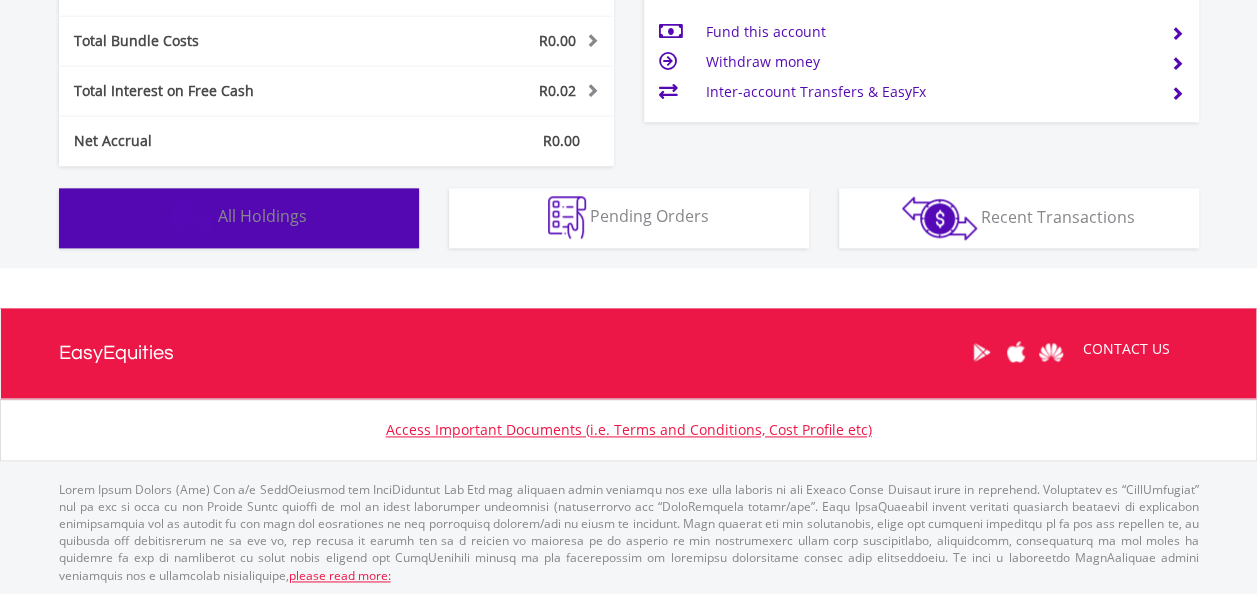 click on "All Holdings" at bounding box center (262, 216) 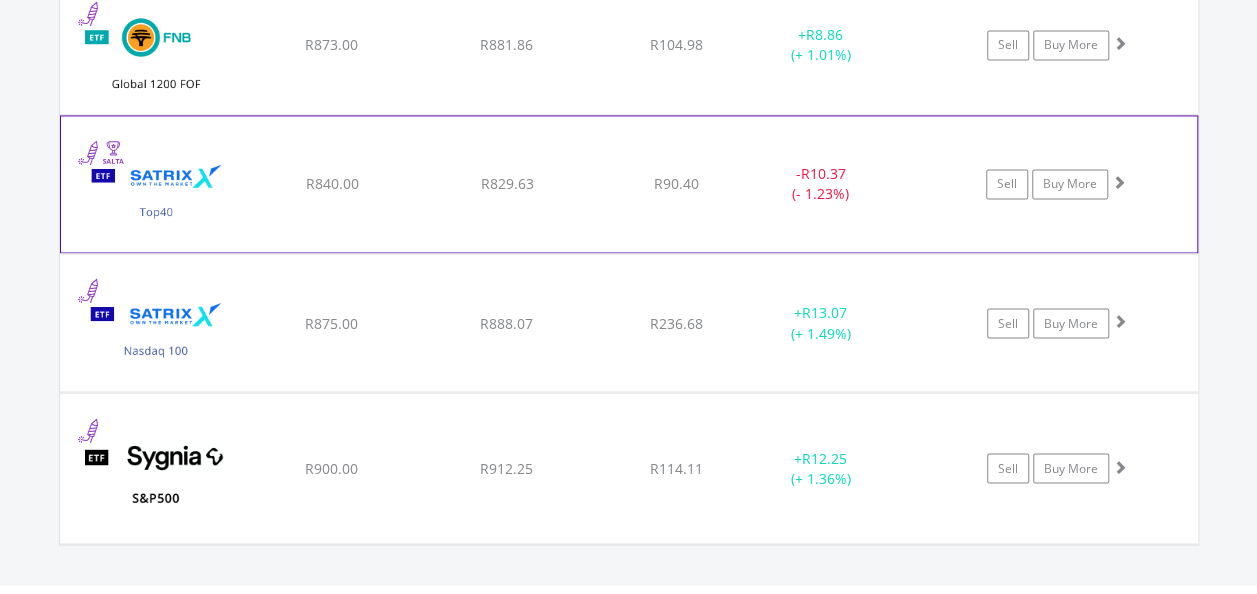 scroll, scrollTop: 1566, scrollLeft: 0, axis: vertical 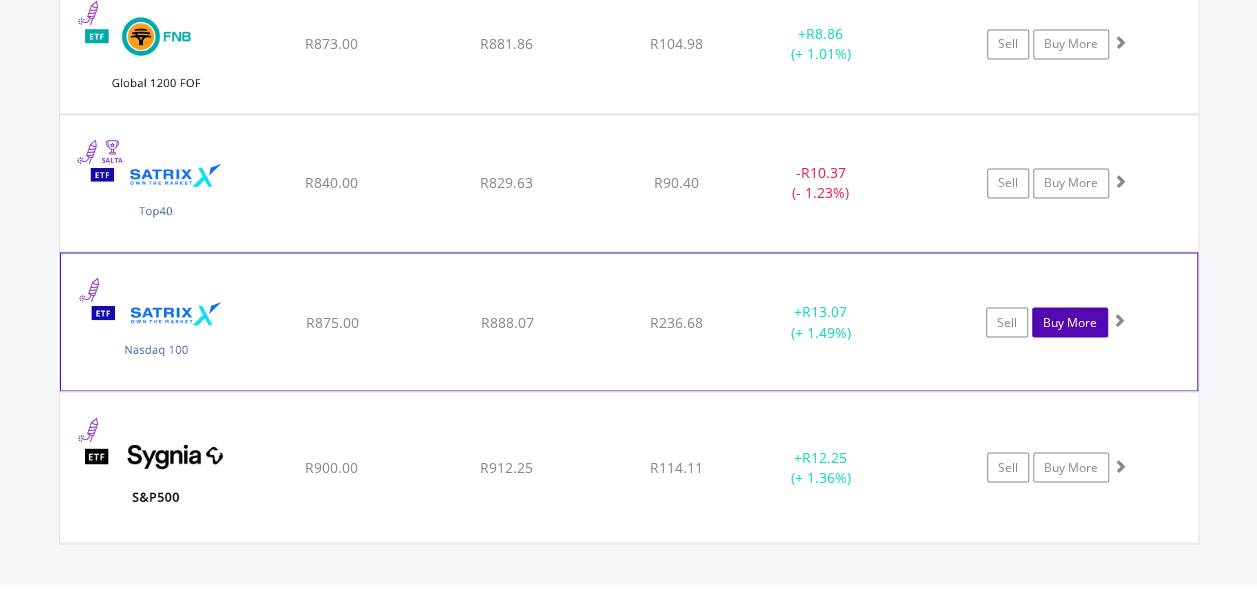 click on "Buy More" at bounding box center [1070, 322] 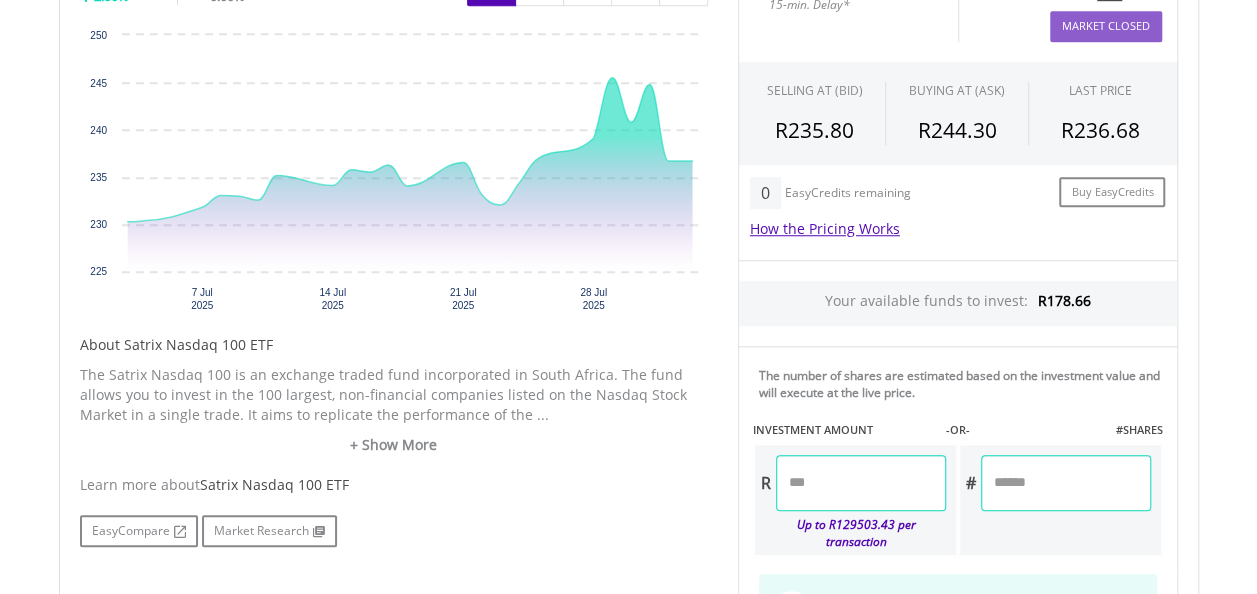 scroll, scrollTop: 791, scrollLeft: 0, axis: vertical 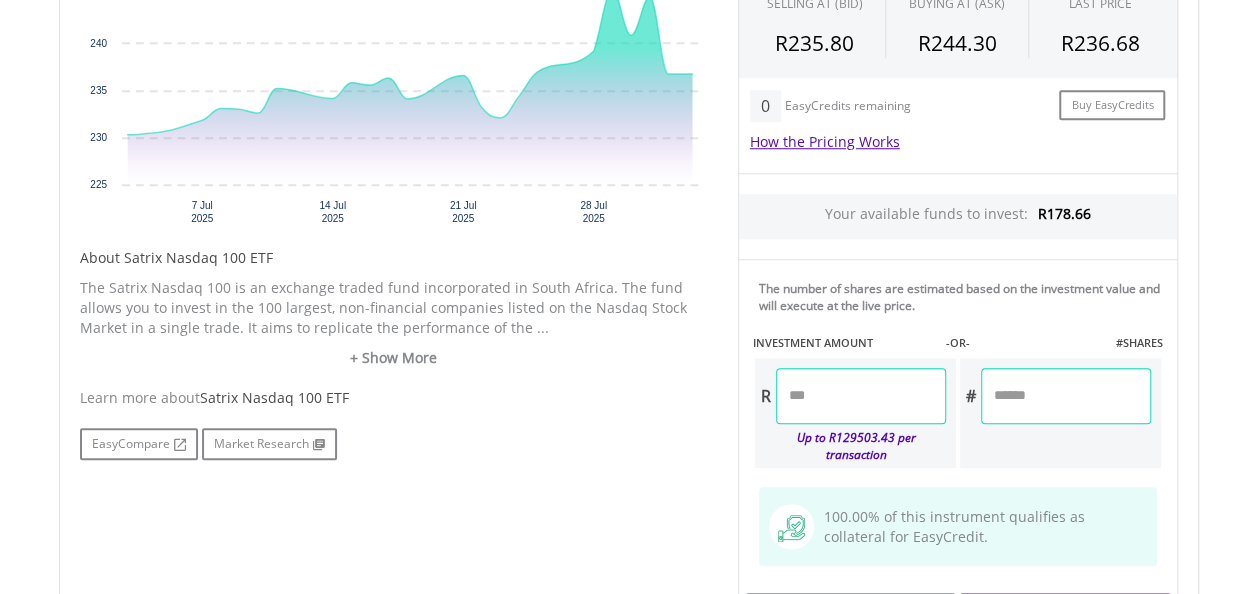 click at bounding box center [861, 396] 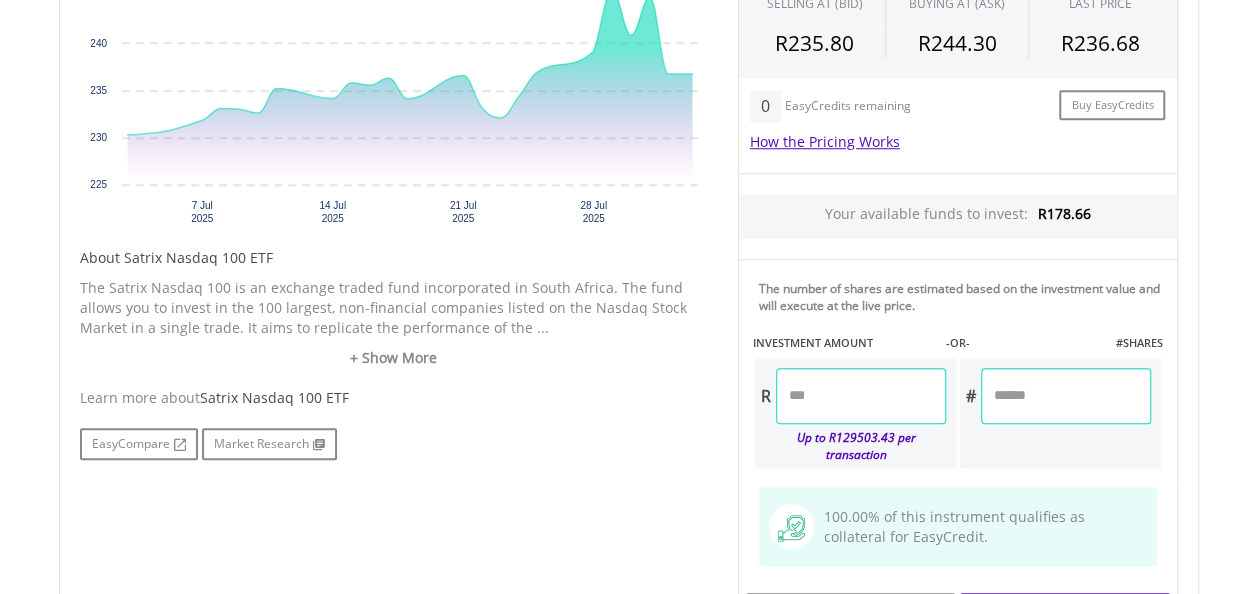 type on "*****" 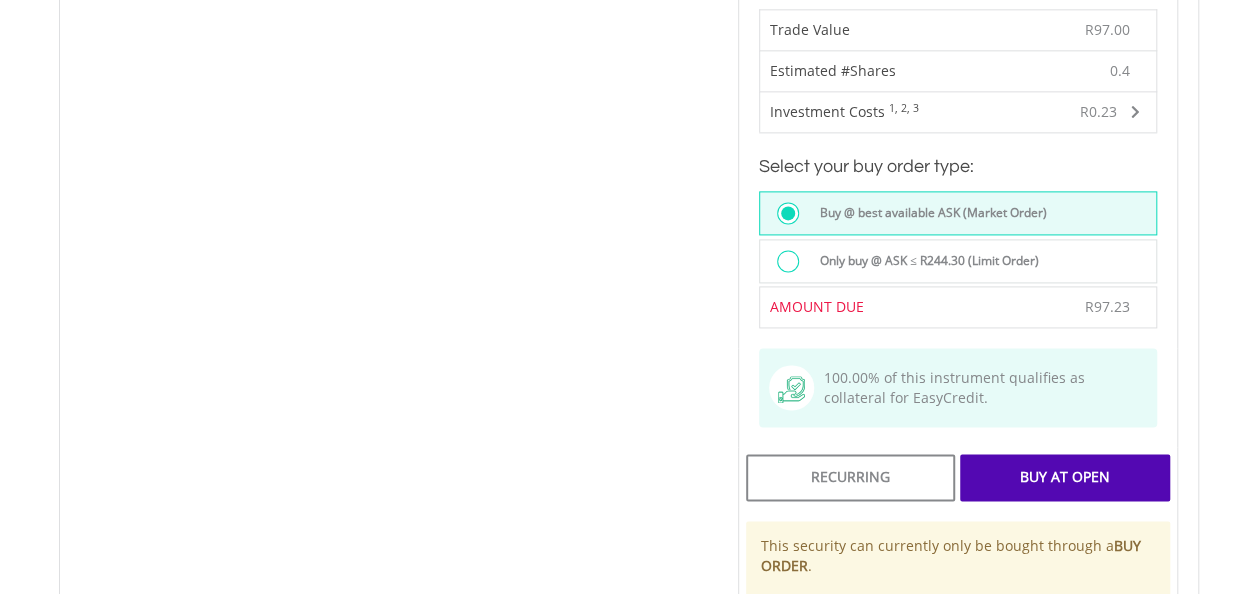 scroll, scrollTop: 1306, scrollLeft: 0, axis: vertical 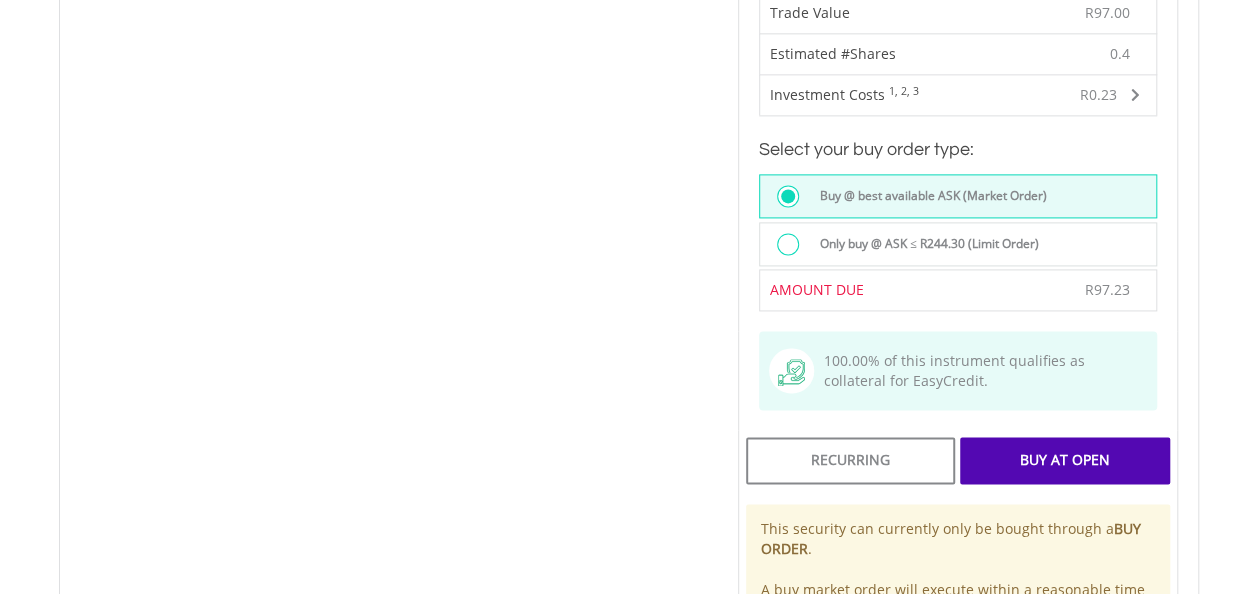 click on "Buy At Open" at bounding box center (1064, 460) 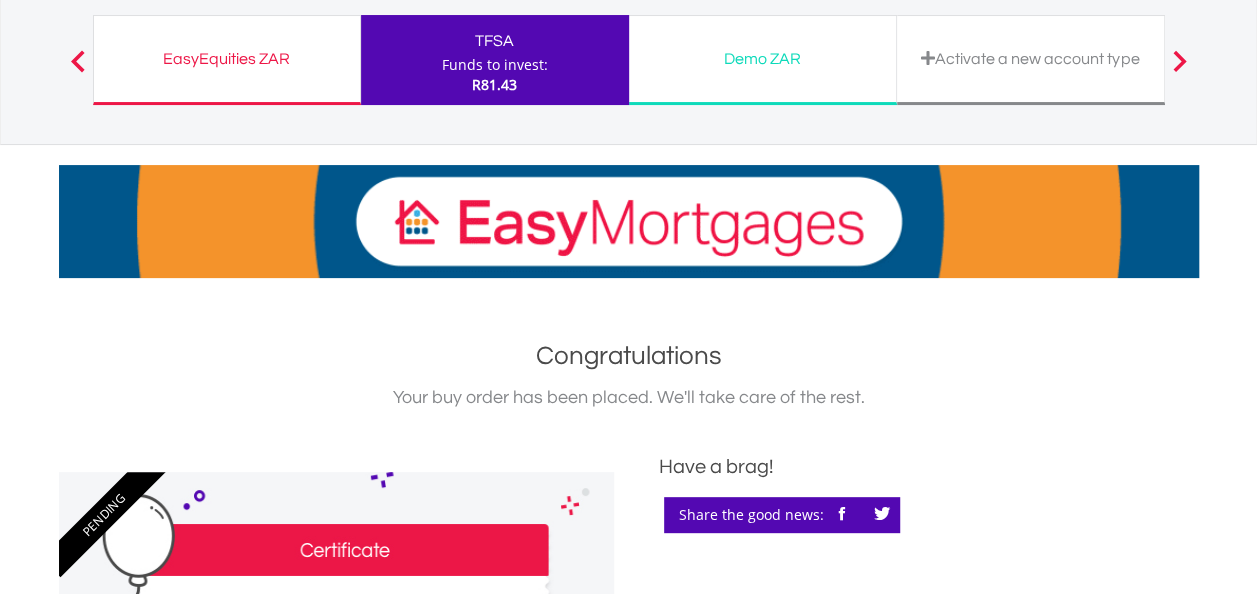 scroll, scrollTop: 0, scrollLeft: 0, axis: both 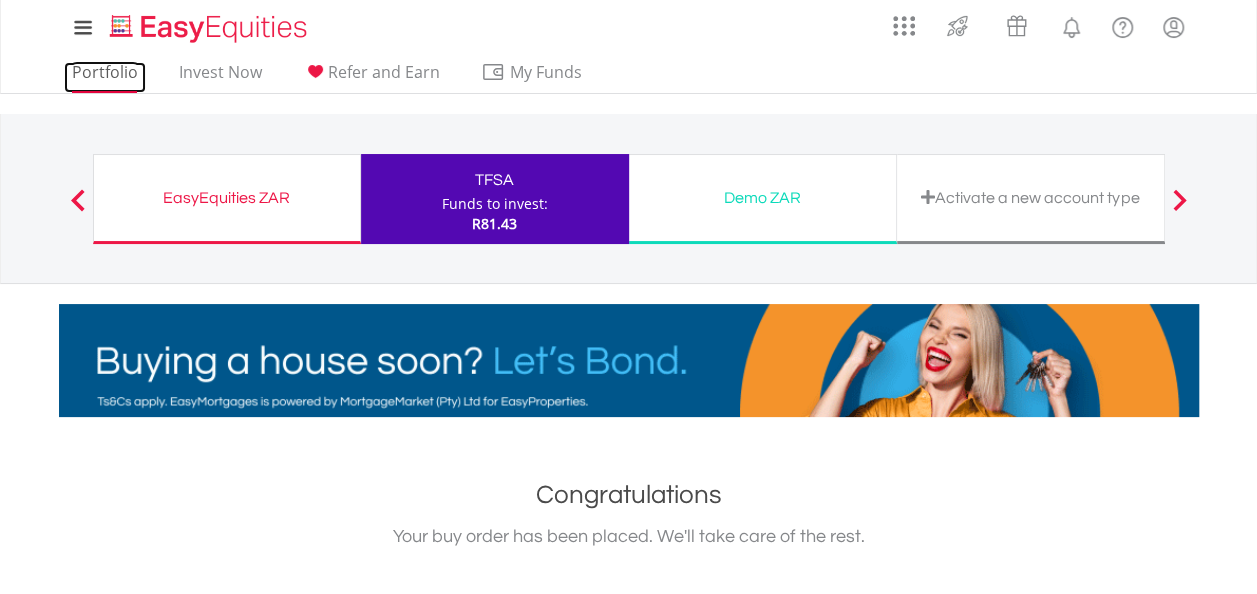 click on "Portfolio" at bounding box center [105, 77] 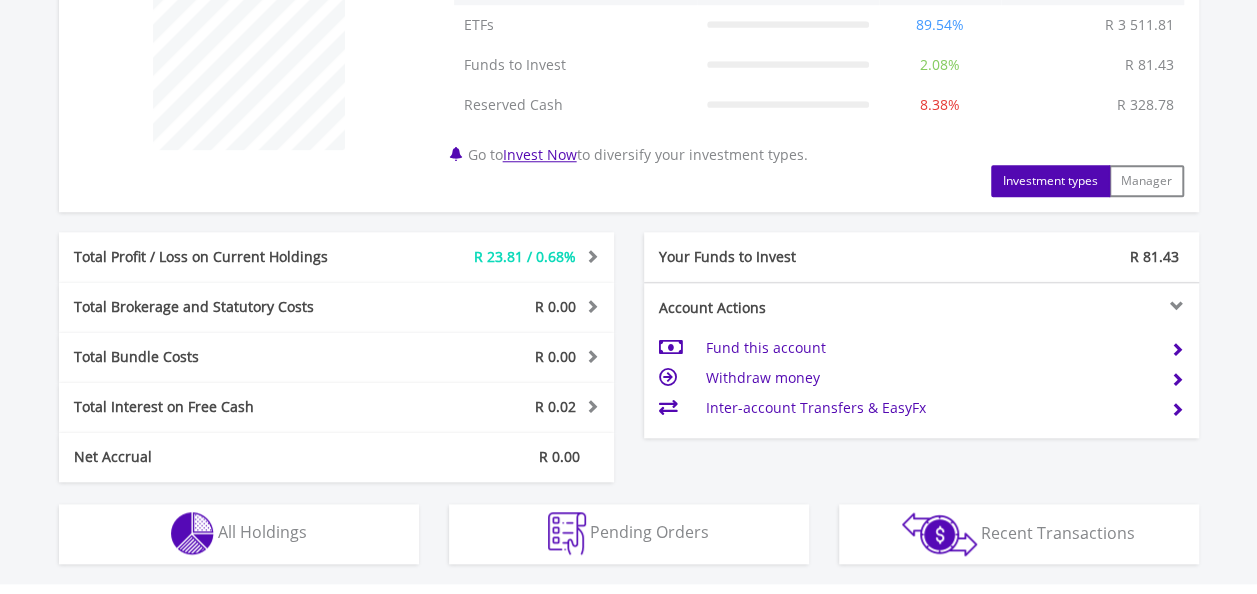 scroll, scrollTop: 1135, scrollLeft: 0, axis: vertical 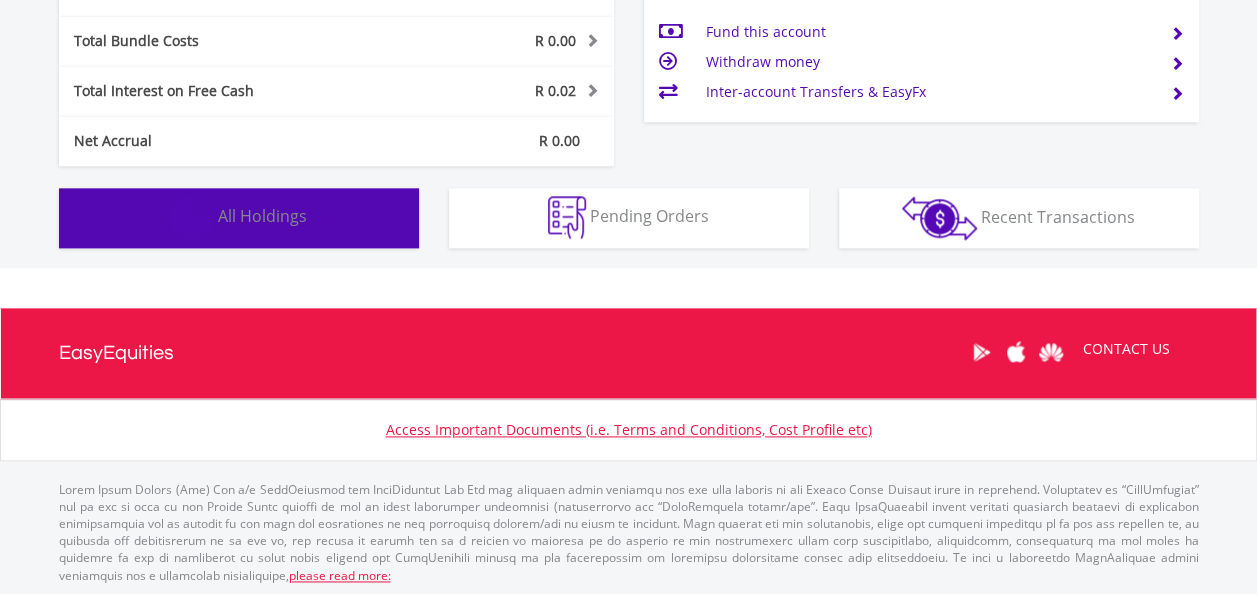 click on "All Holdings" at bounding box center [262, 216] 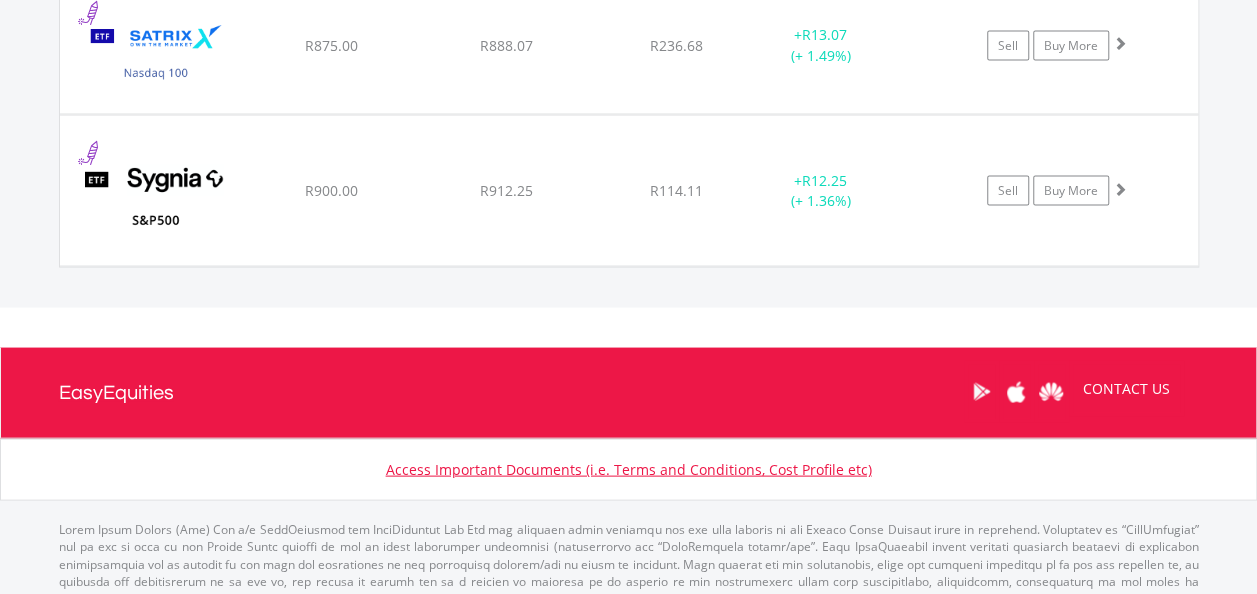 scroll, scrollTop: 1844, scrollLeft: 0, axis: vertical 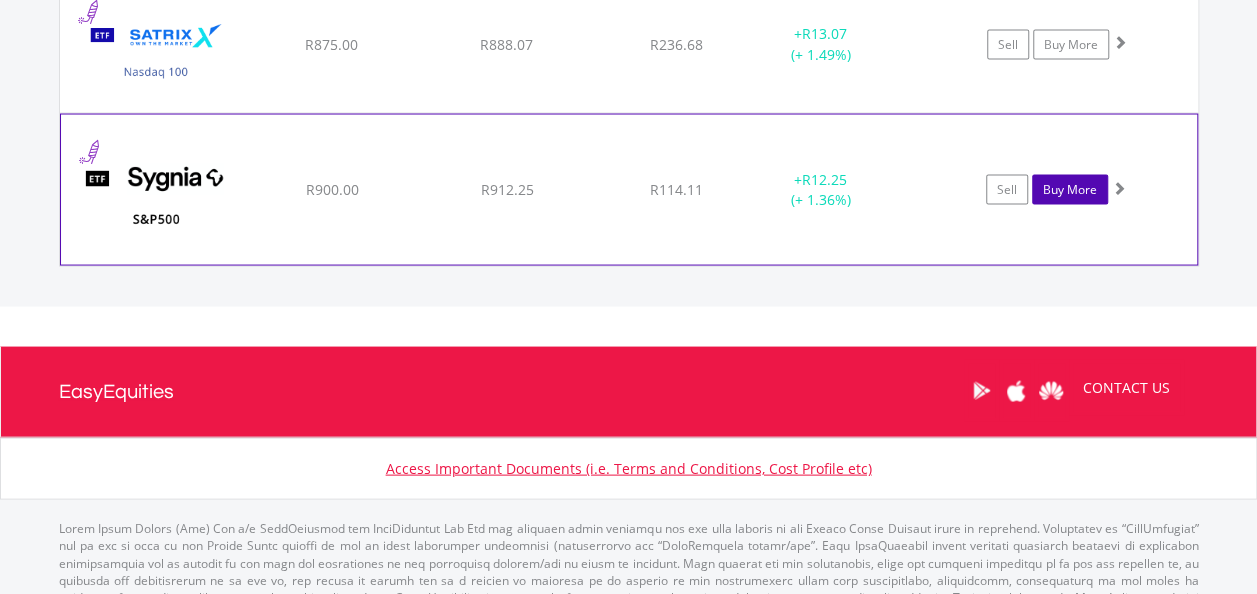 click on "Buy More" at bounding box center [1070, 189] 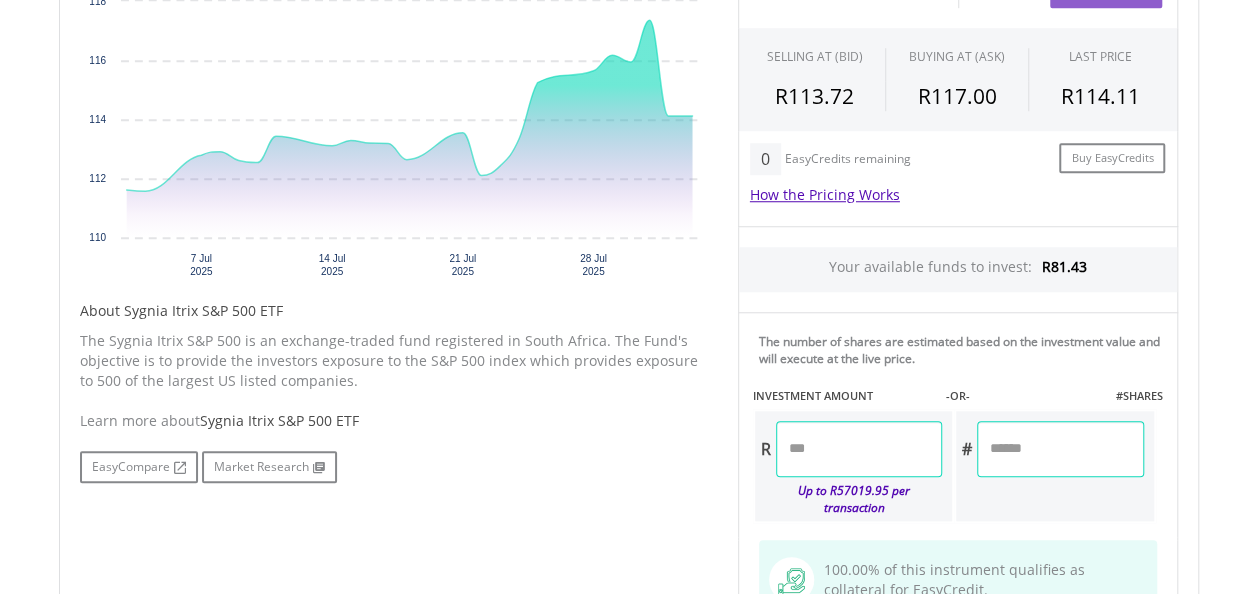 scroll, scrollTop: 719, scrollLeft: 0, axis: vertical 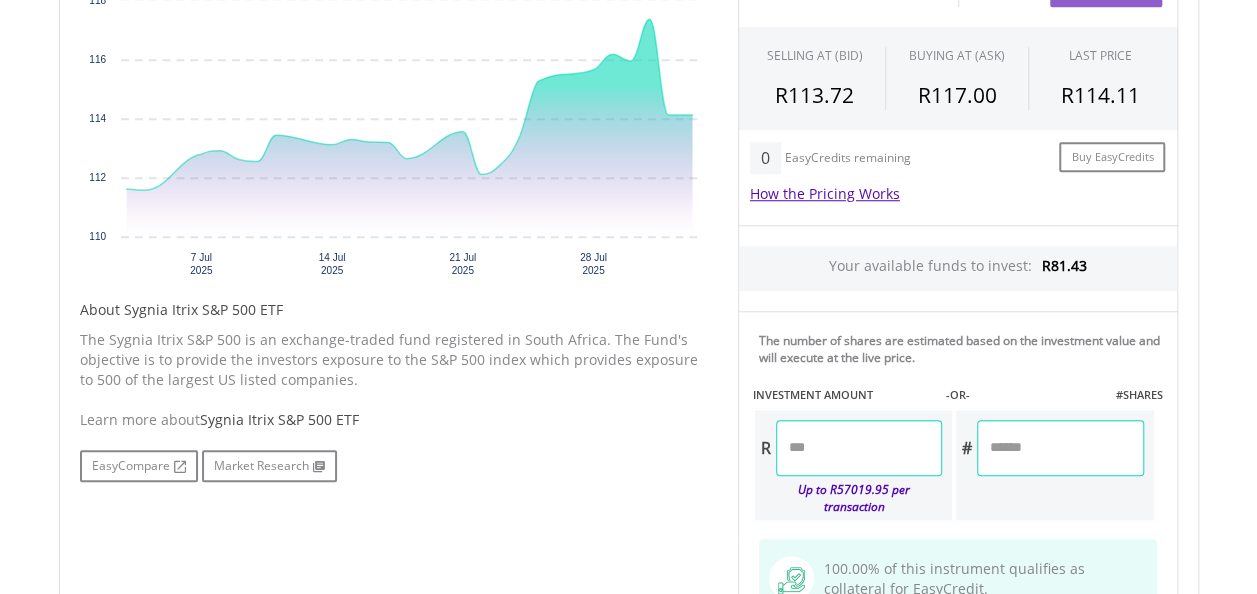 click at bounding box center (859, 448) 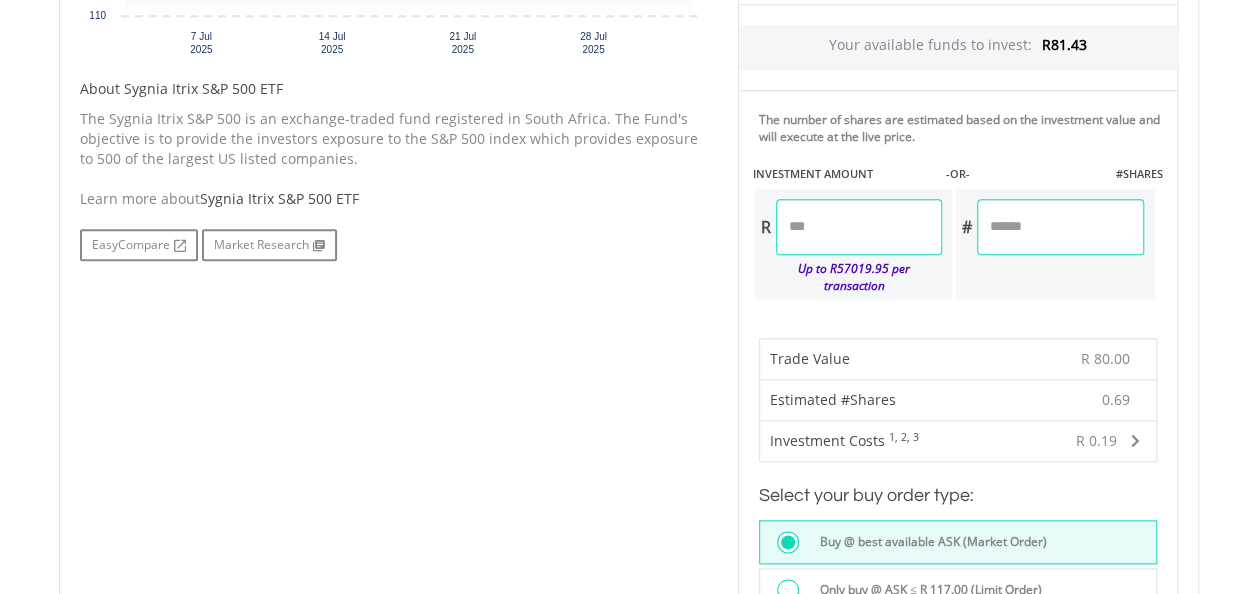 scroll, scrollTop: 900, scrollLeft: 0, axis: vertical 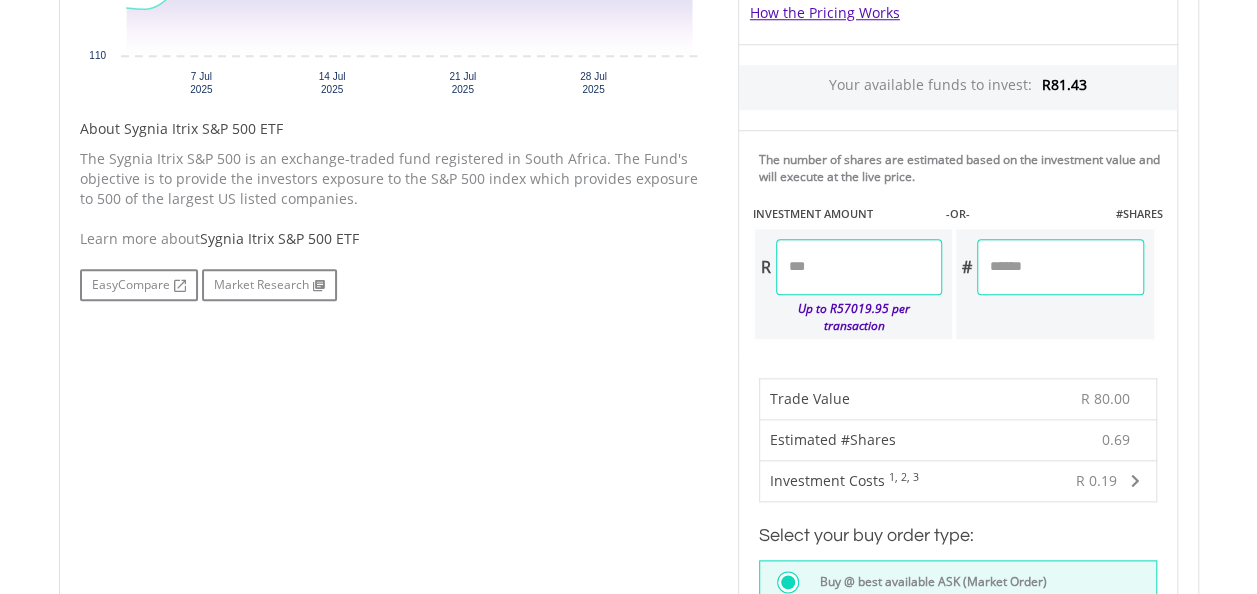 click on "*****" at bounding box center [859, 267] 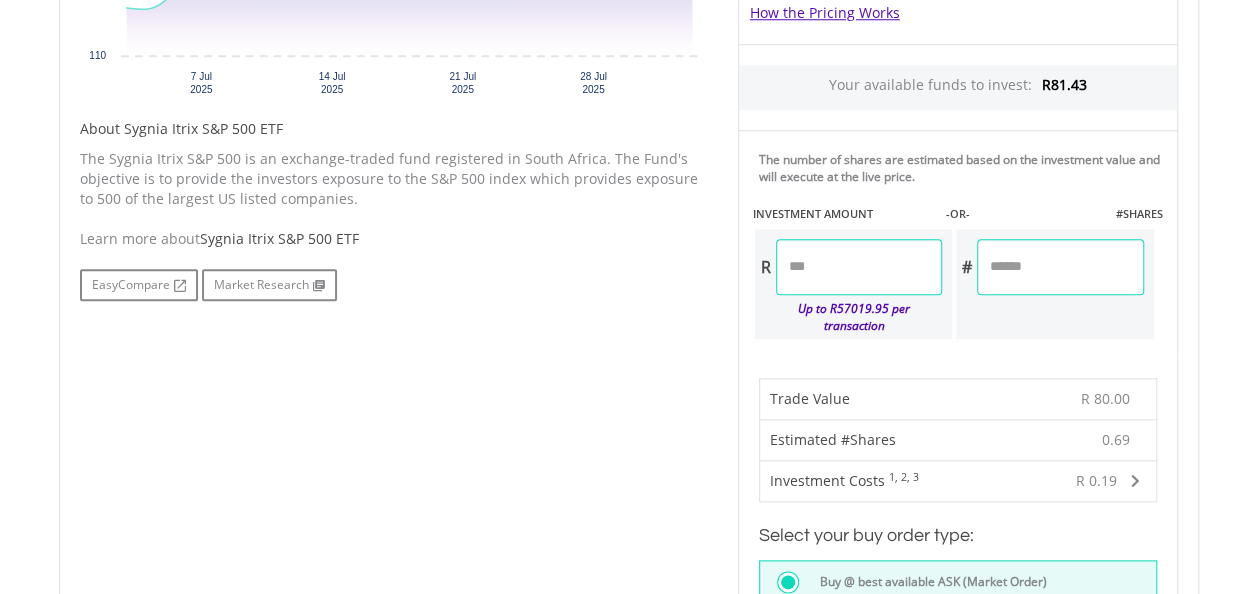 type on "*****" 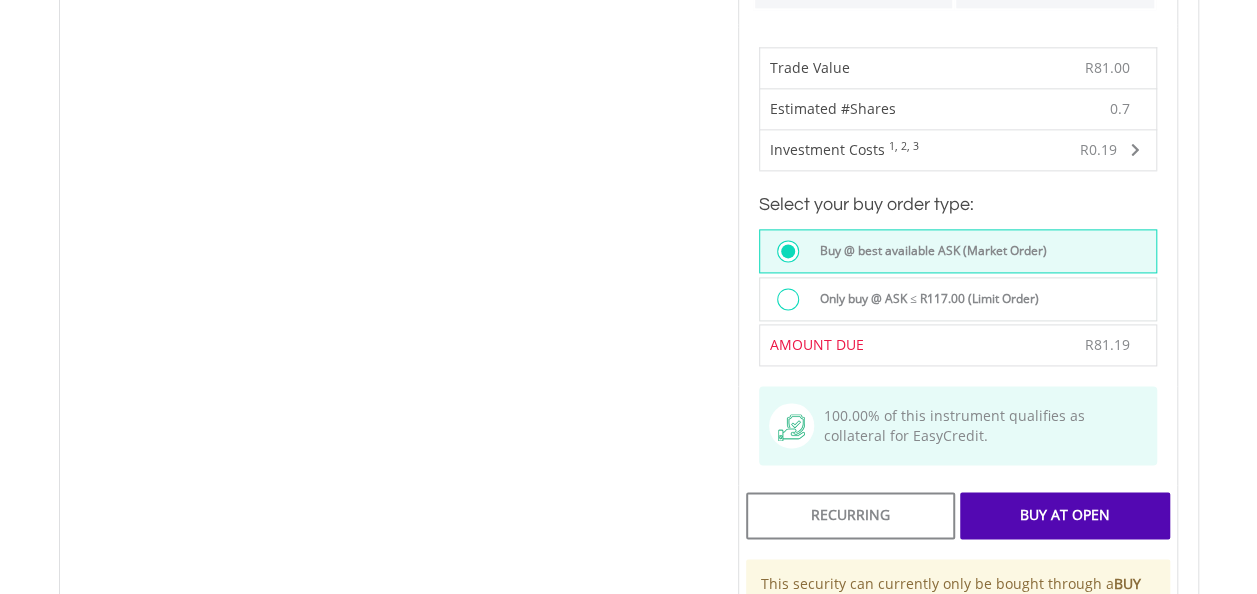 scroll, scrollTop: 1232, scrollLeft: 0, axis: vertical 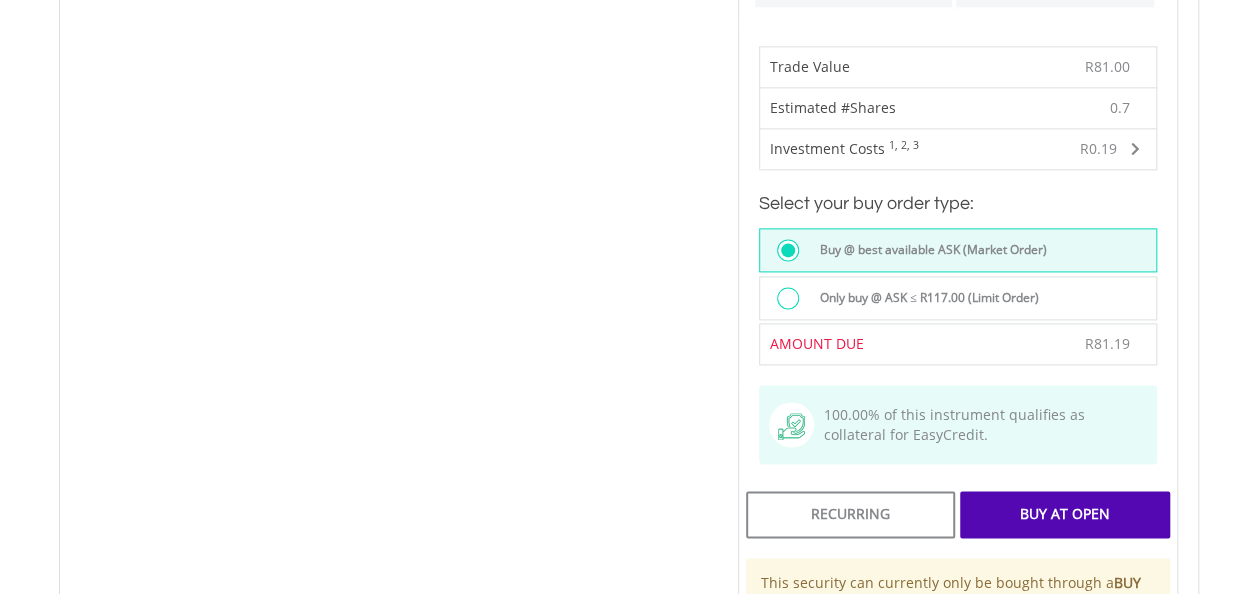 click on "Buy At Open" at bounding box center (1064, 514) 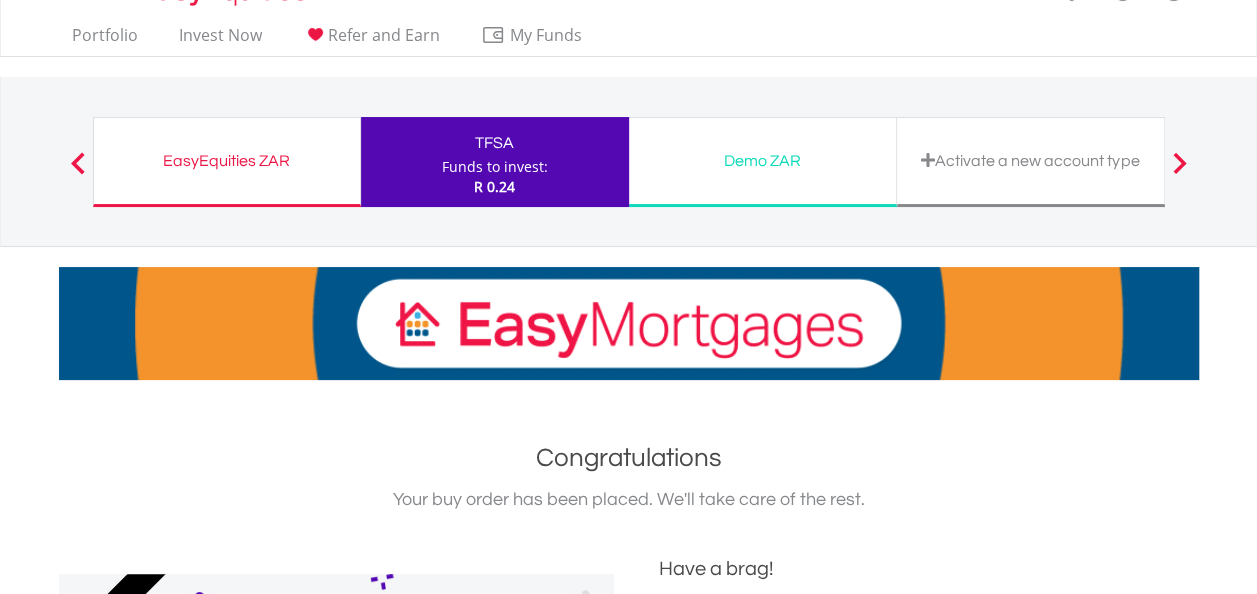 scroll, scrollTop: 0, scrollLeft: 0, axis: both 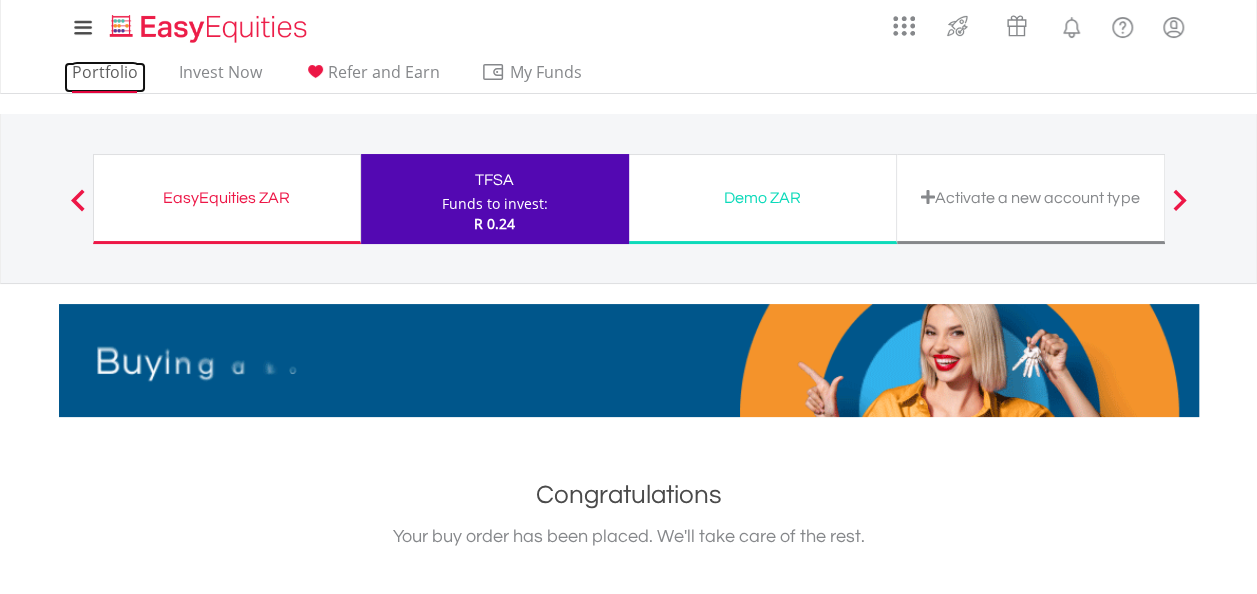 click on "Portfolio" at bounding box center (105, 77) 